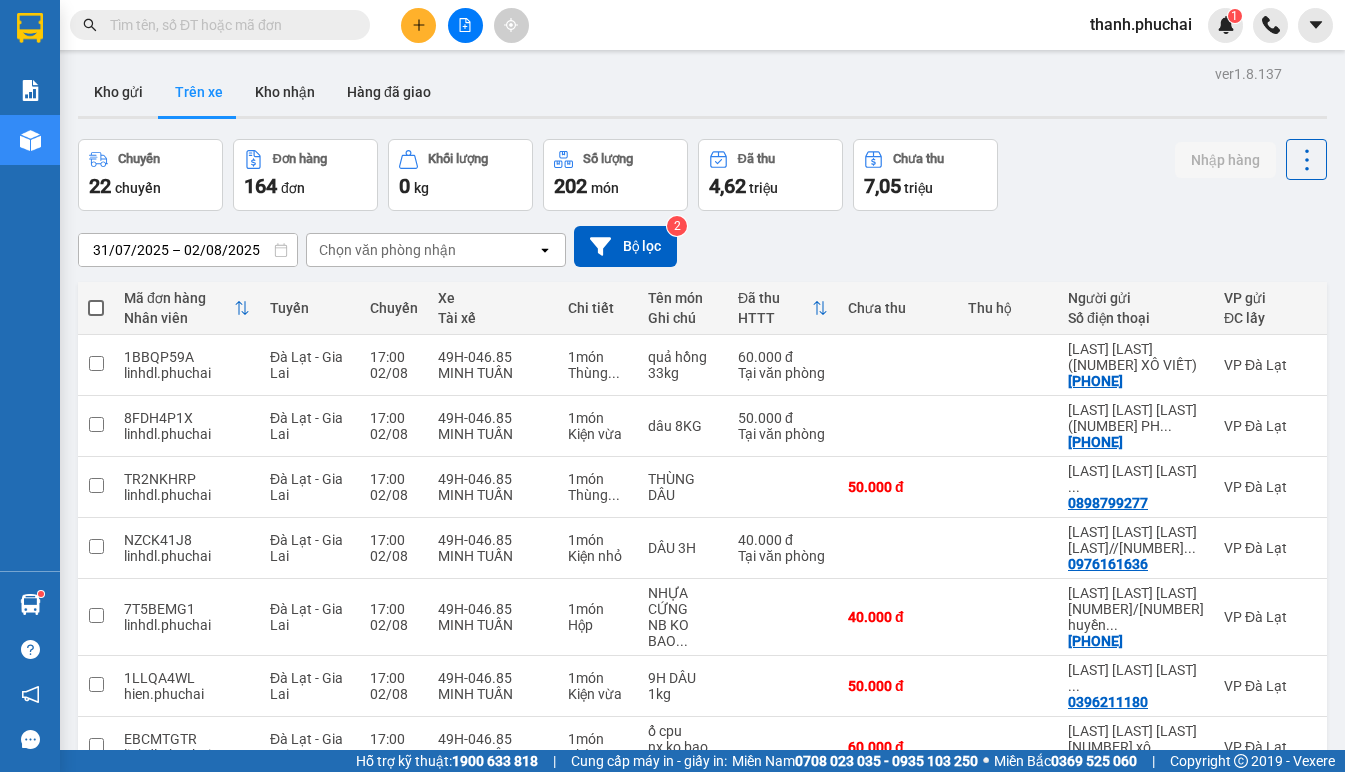 scroll, scrollTop: 0, scrollLeft: 0, axis: both 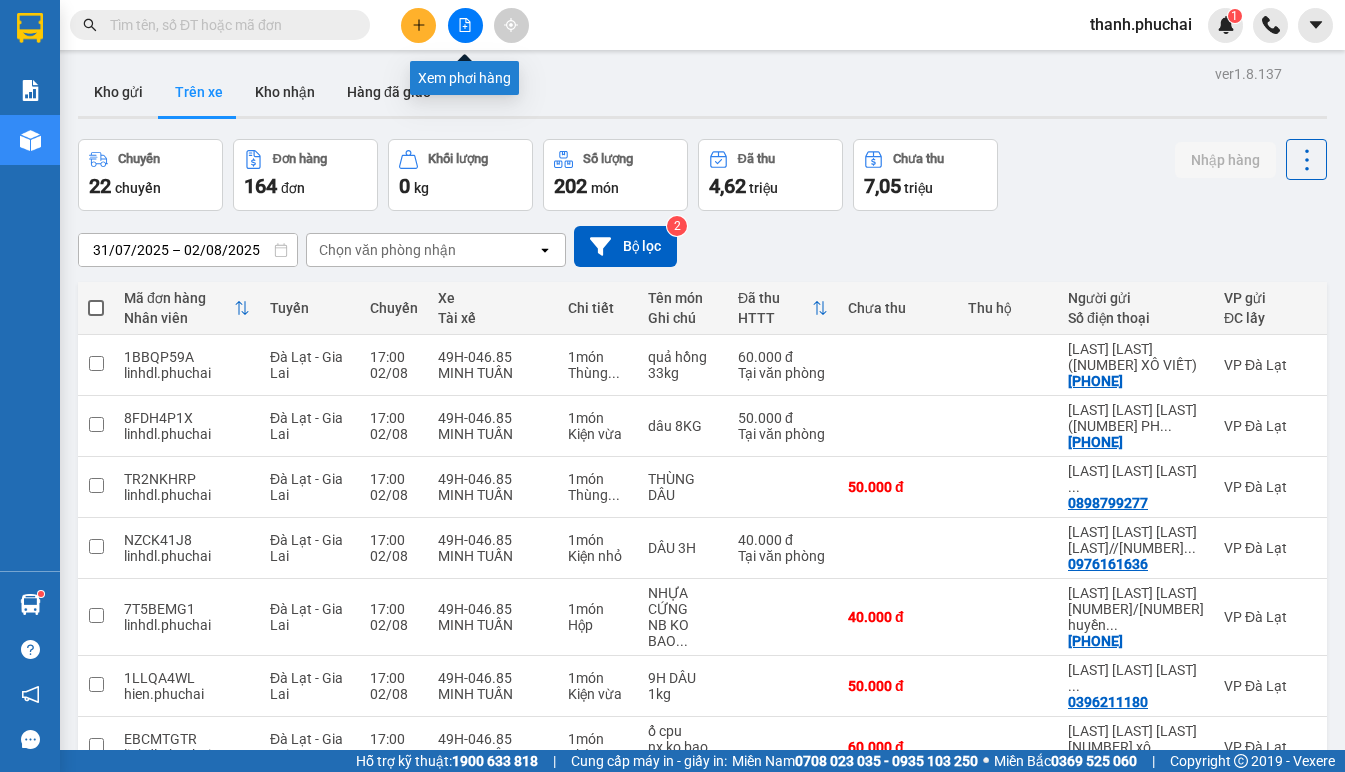 click at bounding box center [465, 25] 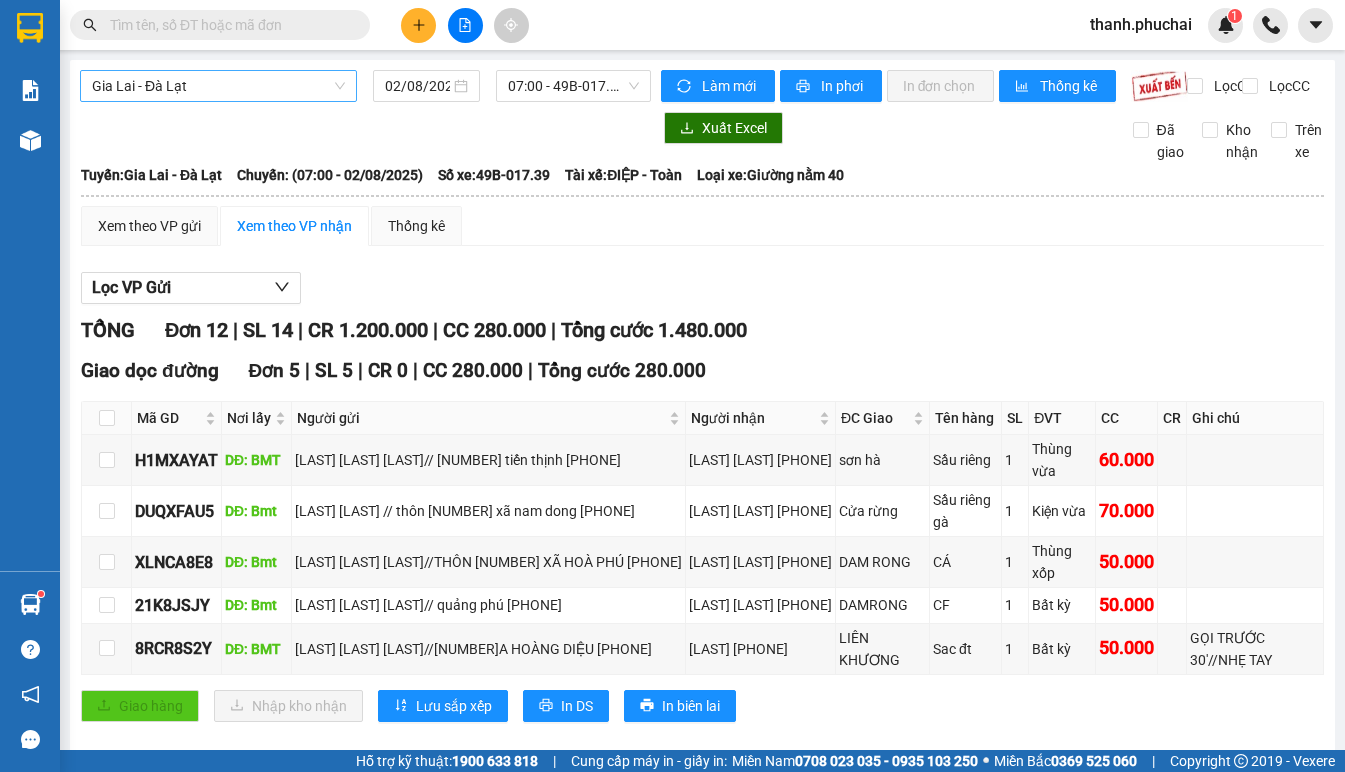 click on "Gia Lai - Đà Lạt" at bounding box center (218, 86) 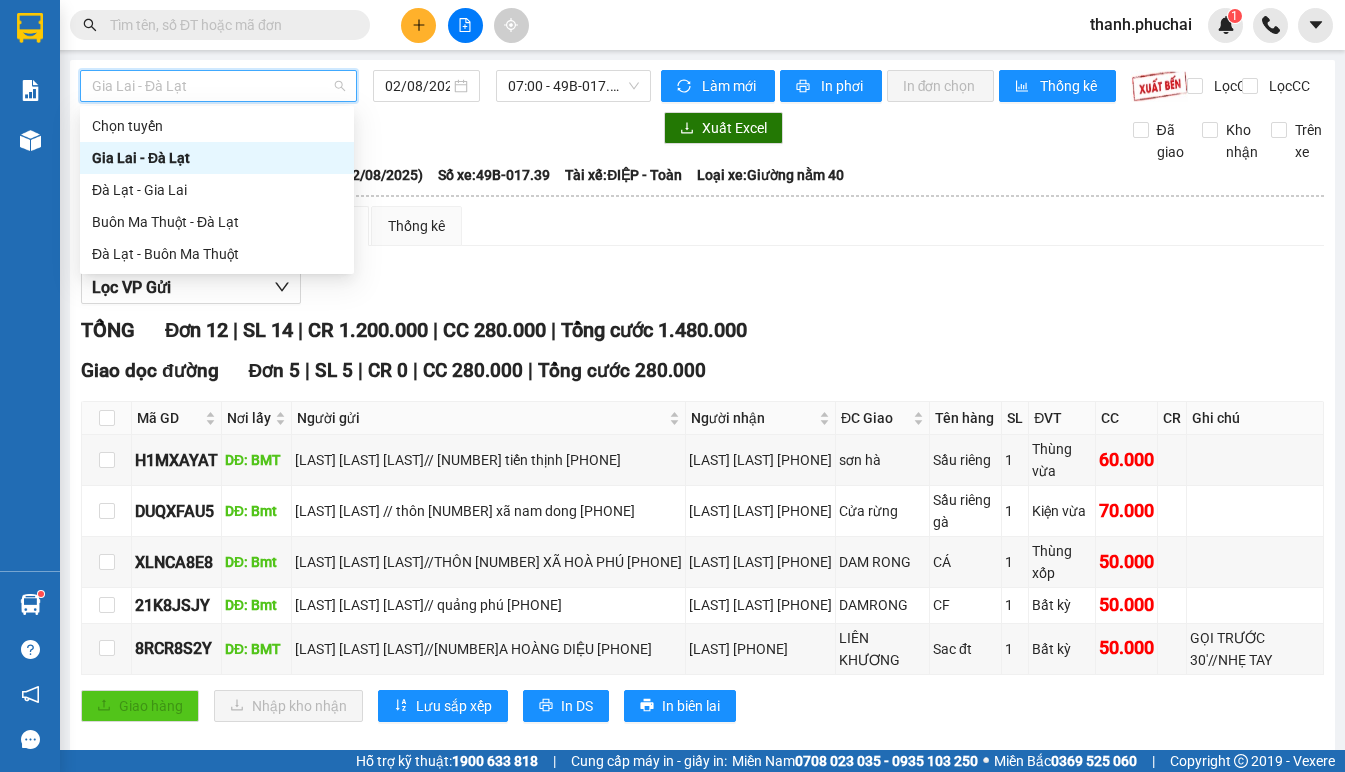 click on "Gia Lai - Đà Lạt" at bounding box center (217, 158) 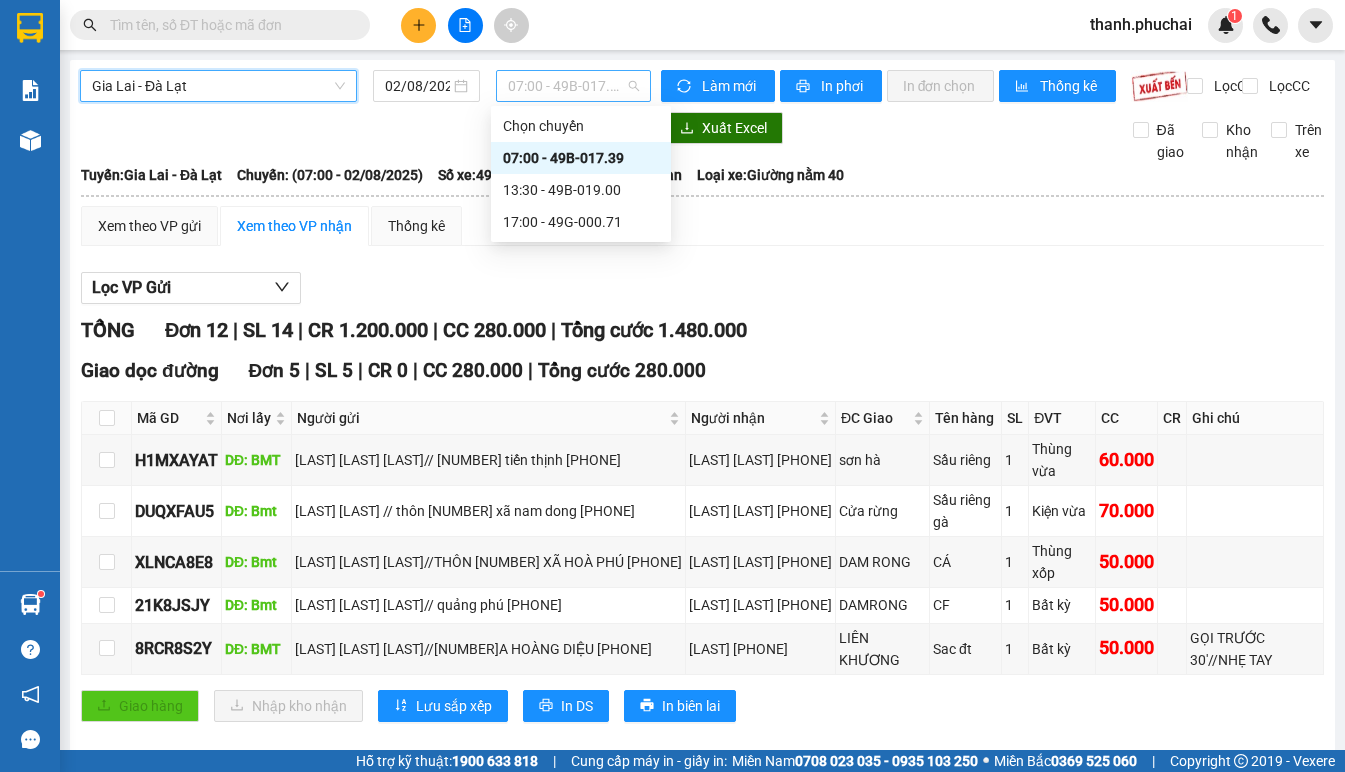 click on "07:00     - 49B-017.39" at bounding box center (573, 86) 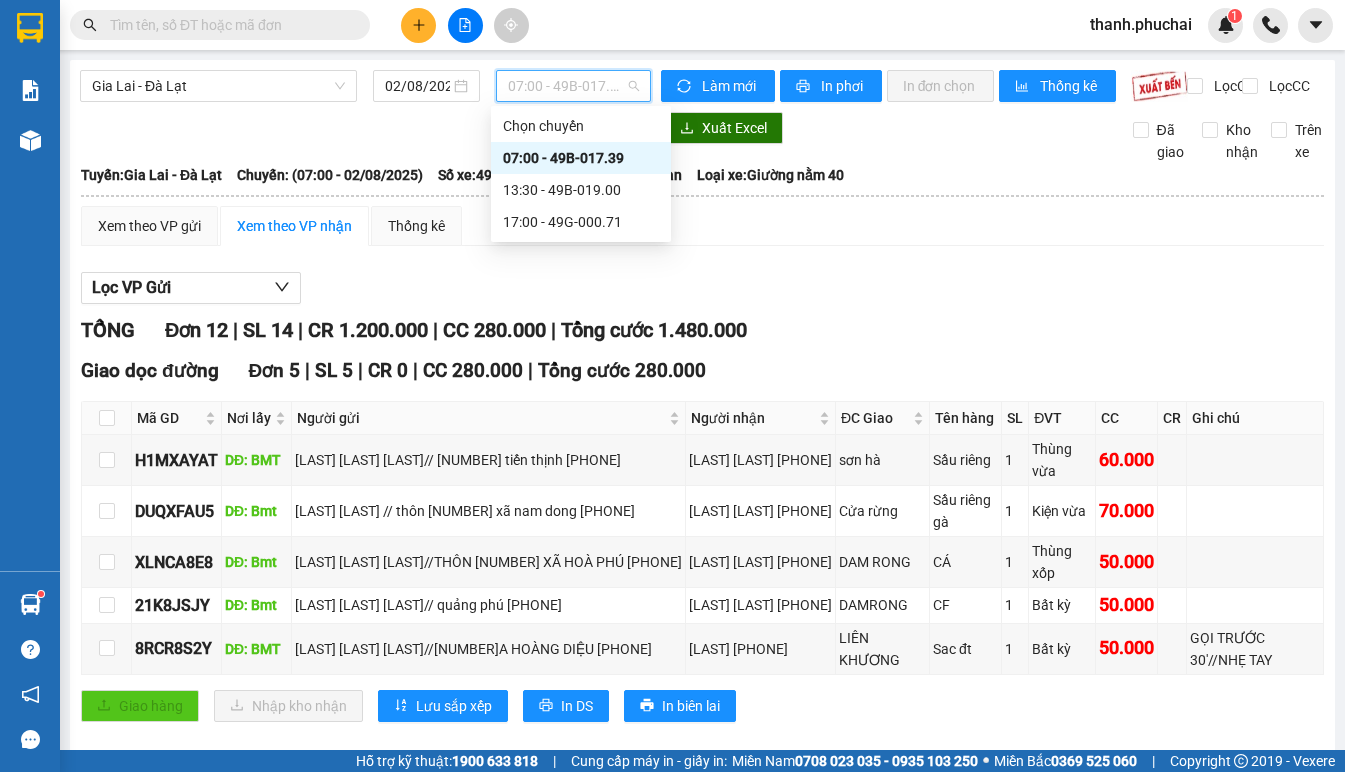 click on "07:00     - 49B-017.39" at bounding box center [581, 158] 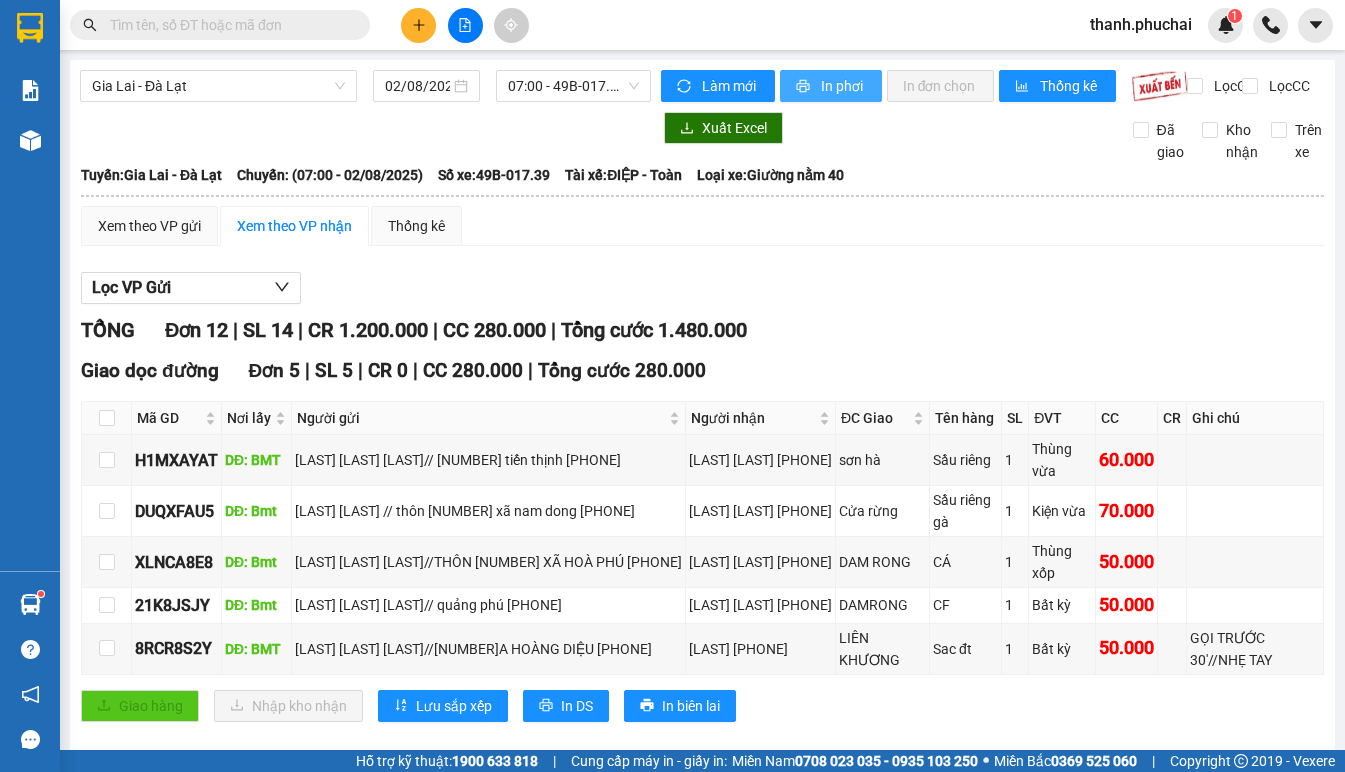 click on "In phơi" at bounding box center (843, 86) 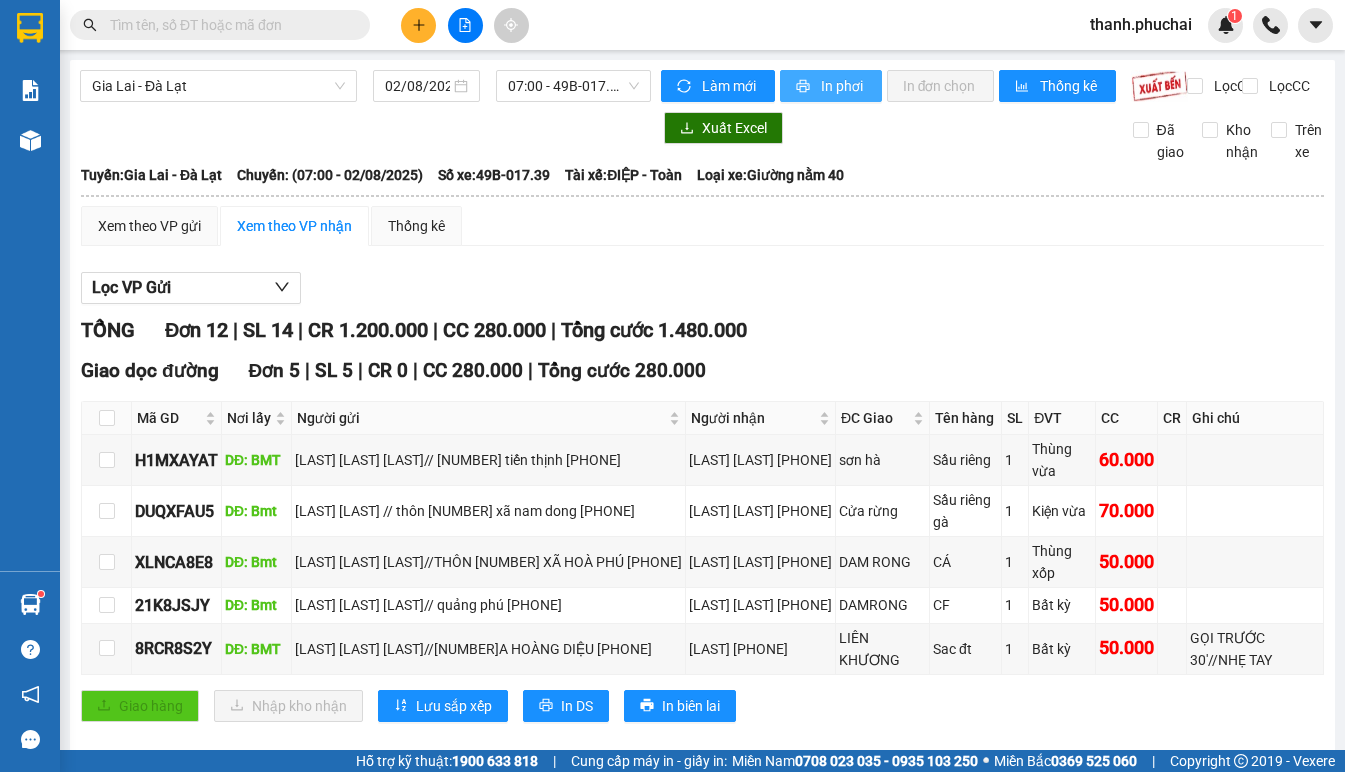 scroll, scrollTop: 0, scrollLeft: 0, axis: both 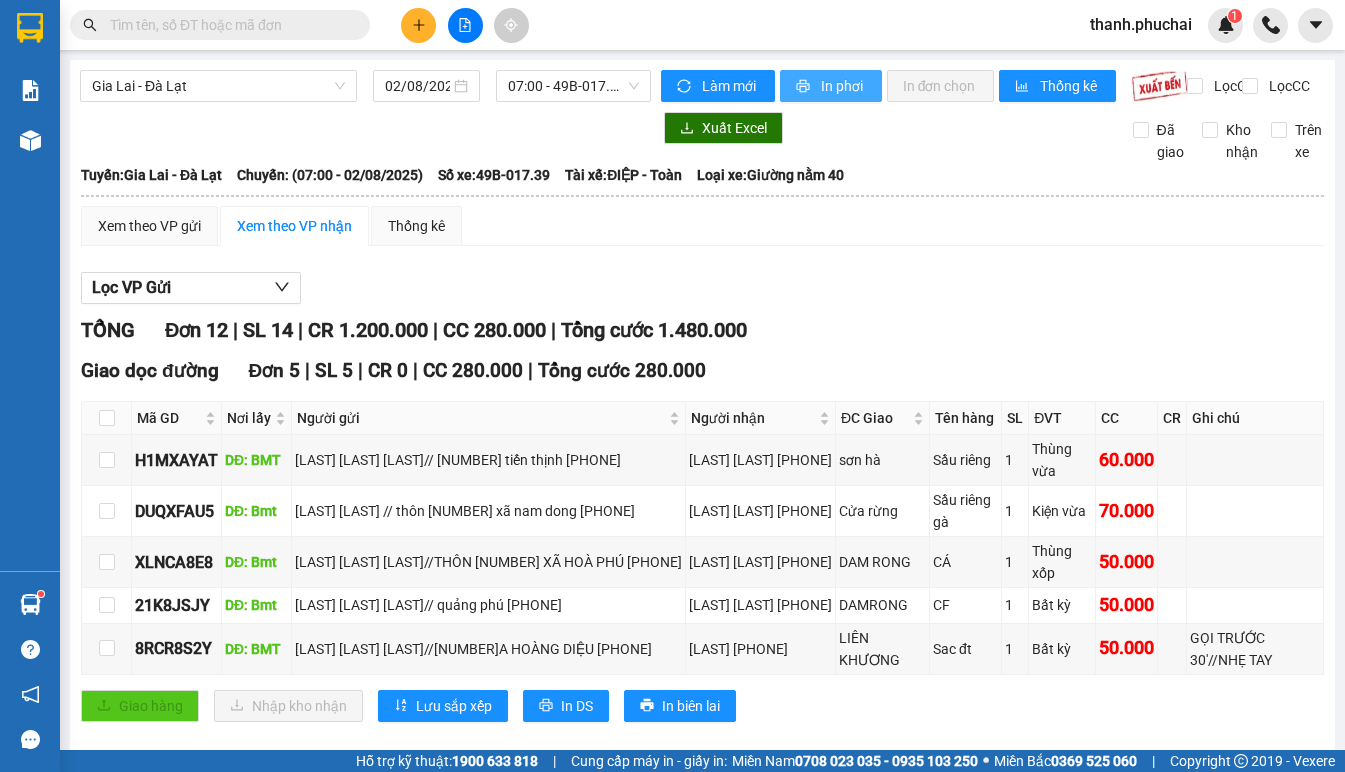 click on "In phơi" at bounding box center (843, 86) 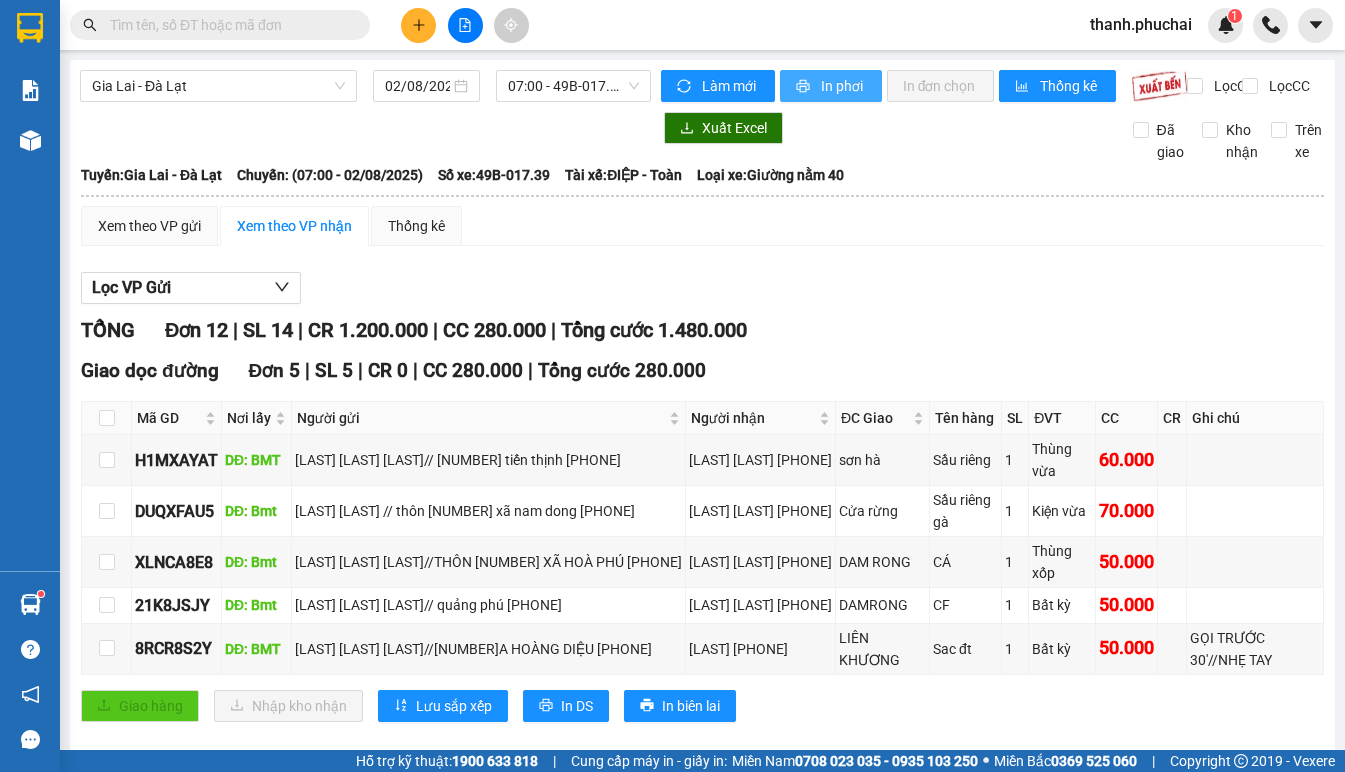 scroll, scrollTop: 0, scrollLeft: 0, axis: both 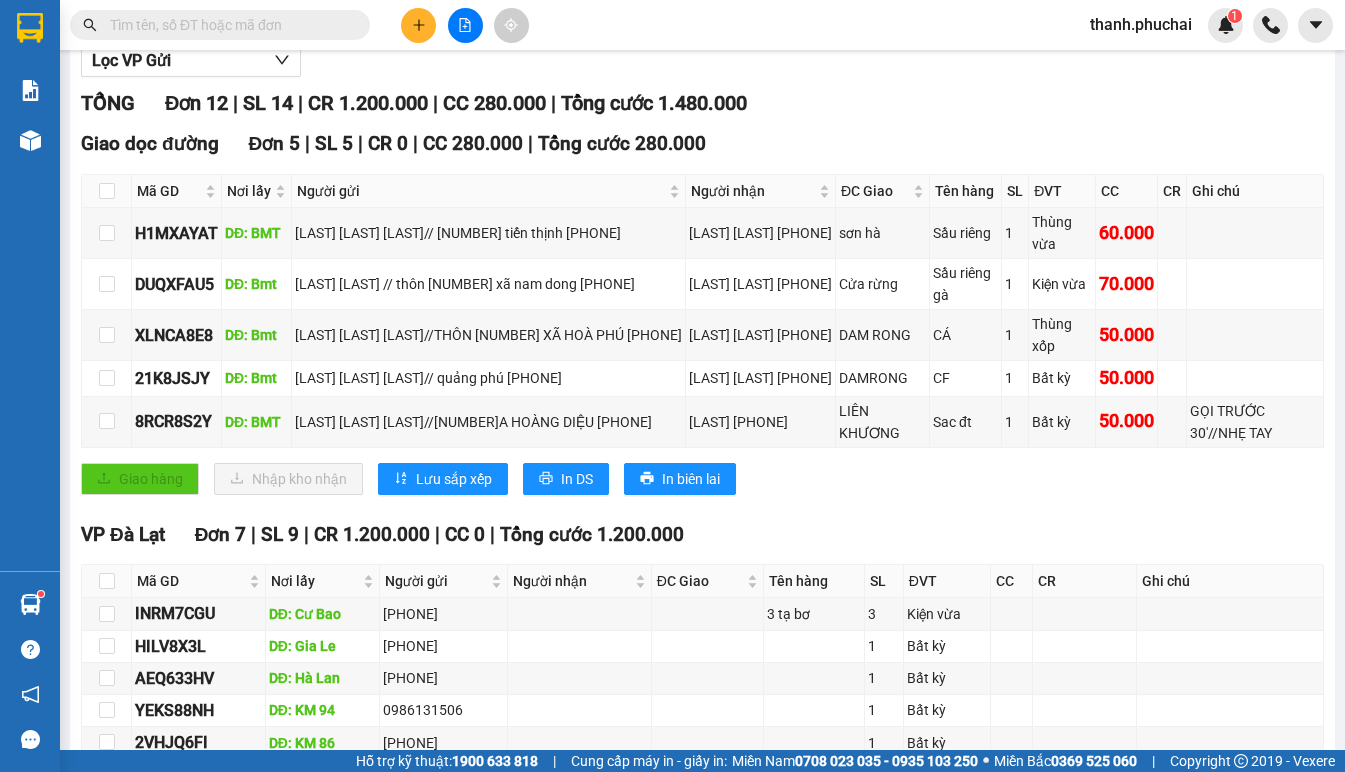 click at bounding box center [228, 25] 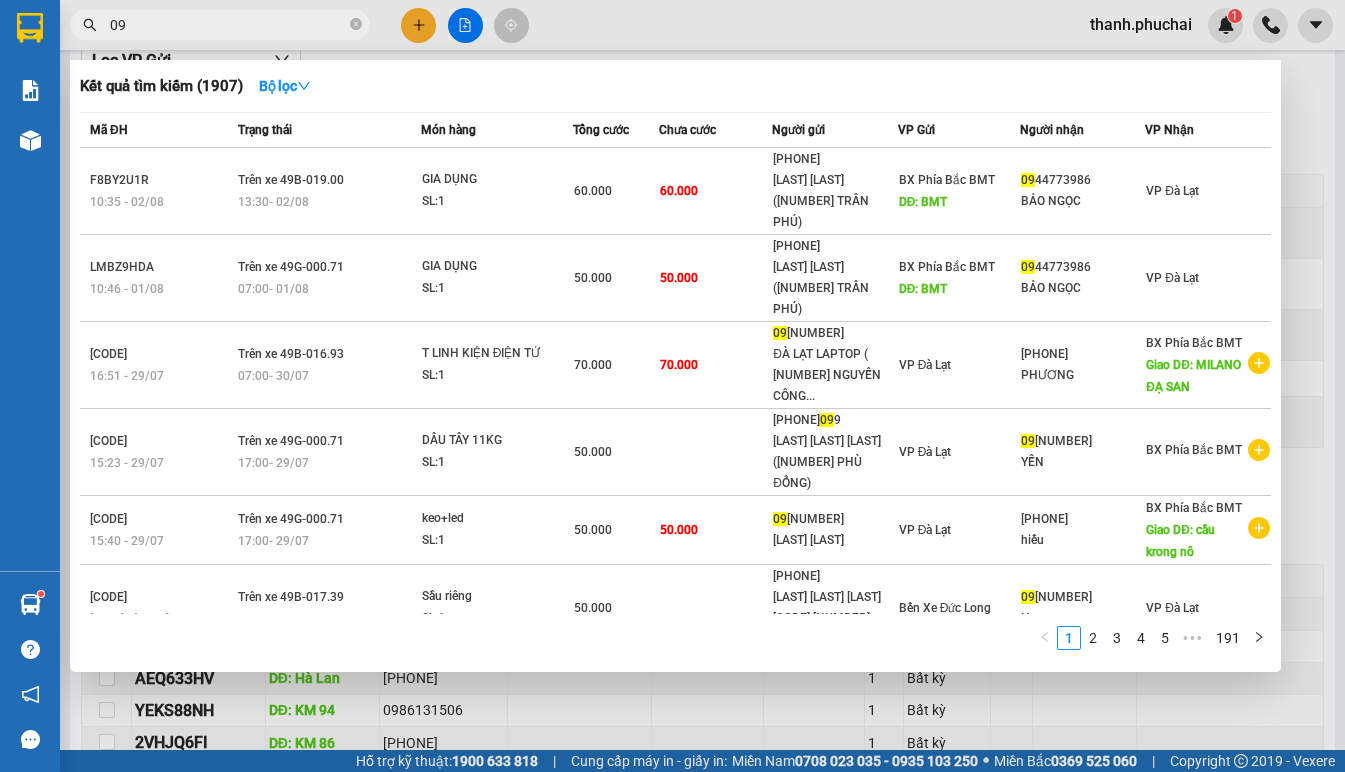 type on "0" 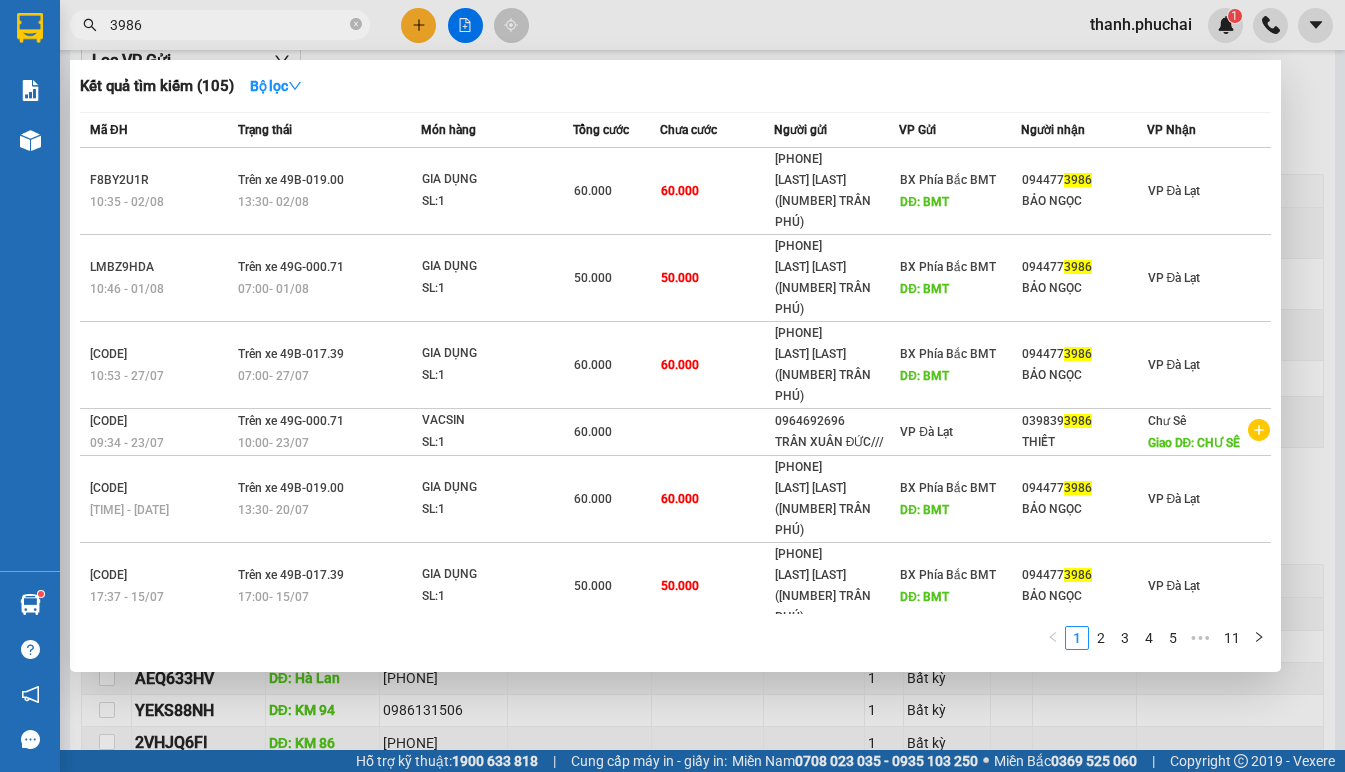 drag, startPoint x: 113, startPoint y: 24, endPoint x: 121, endPoint y: 31, distance: 10.630146 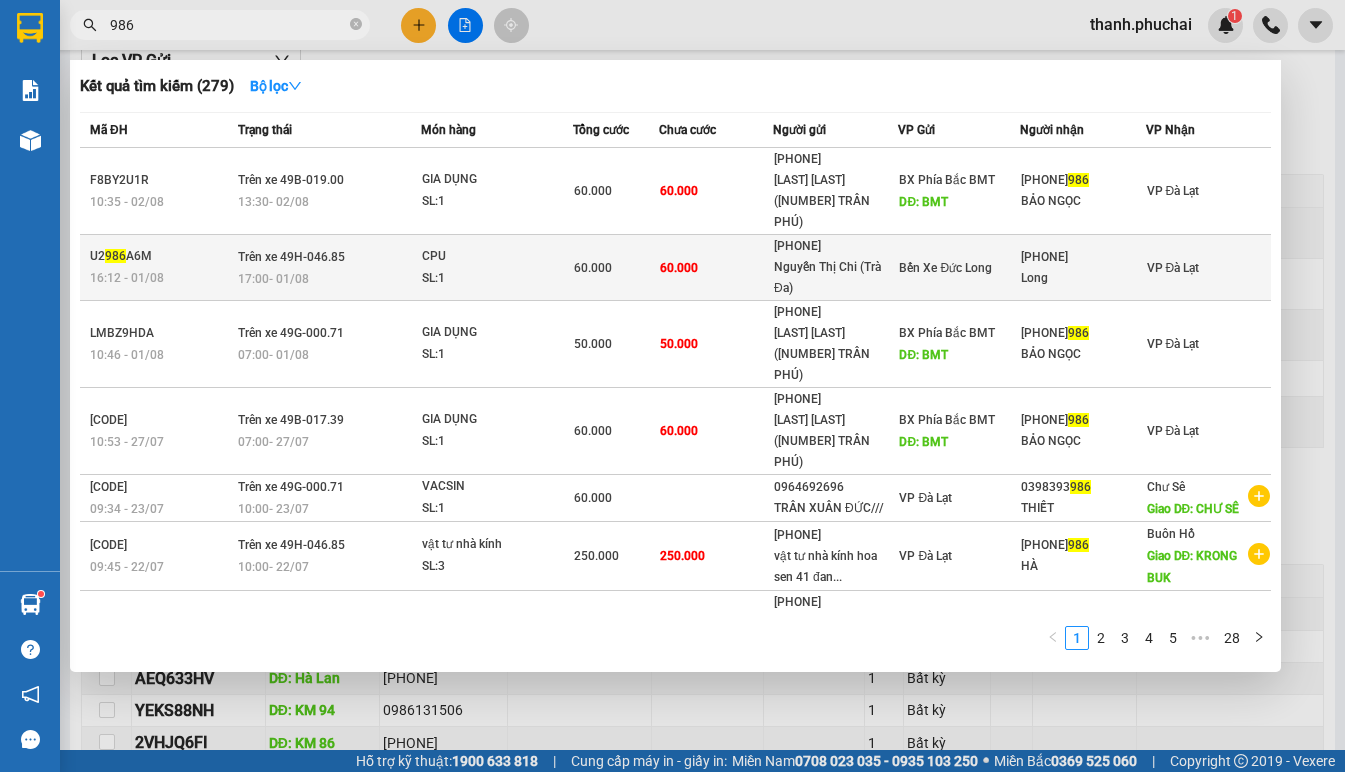 type on "986" 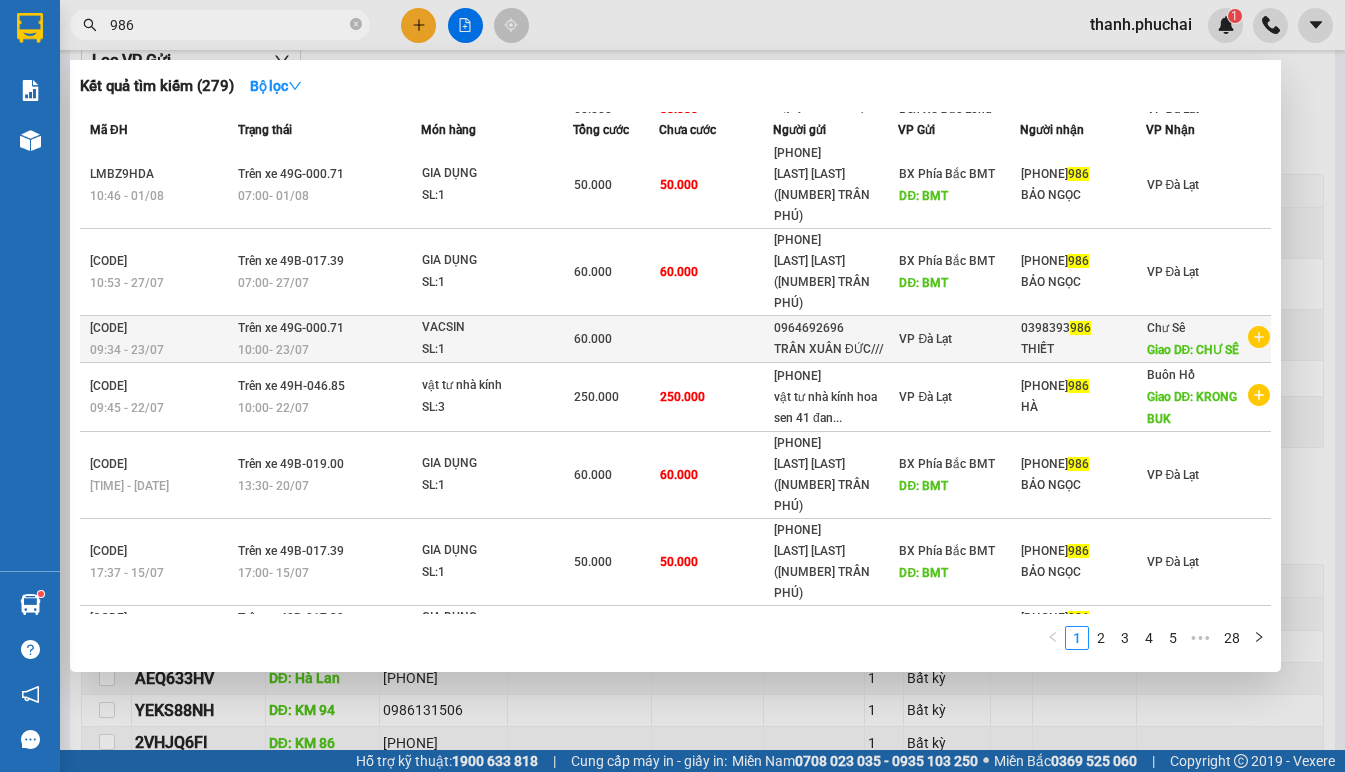 scroll, scrollTop: 0, scrollLeft: 0, axis: both 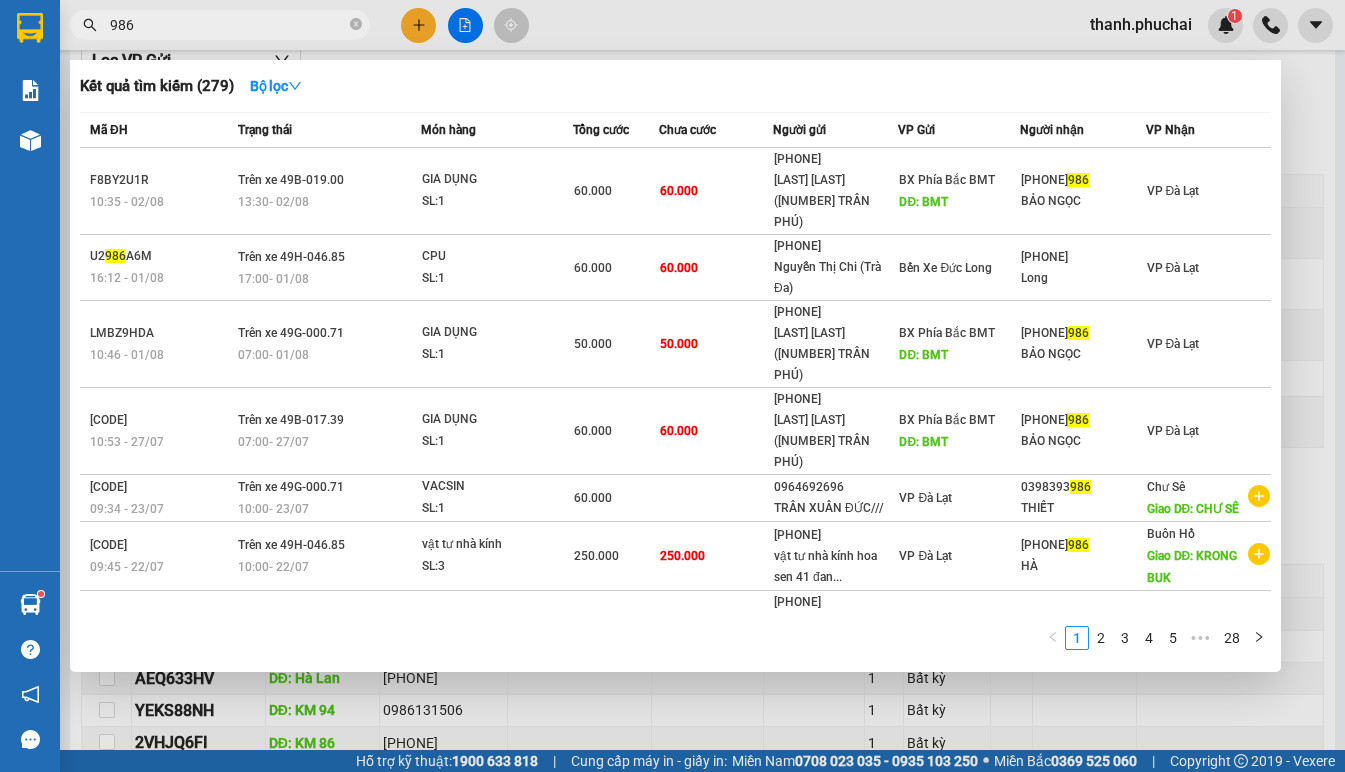 click at bounding box center (672, 386) 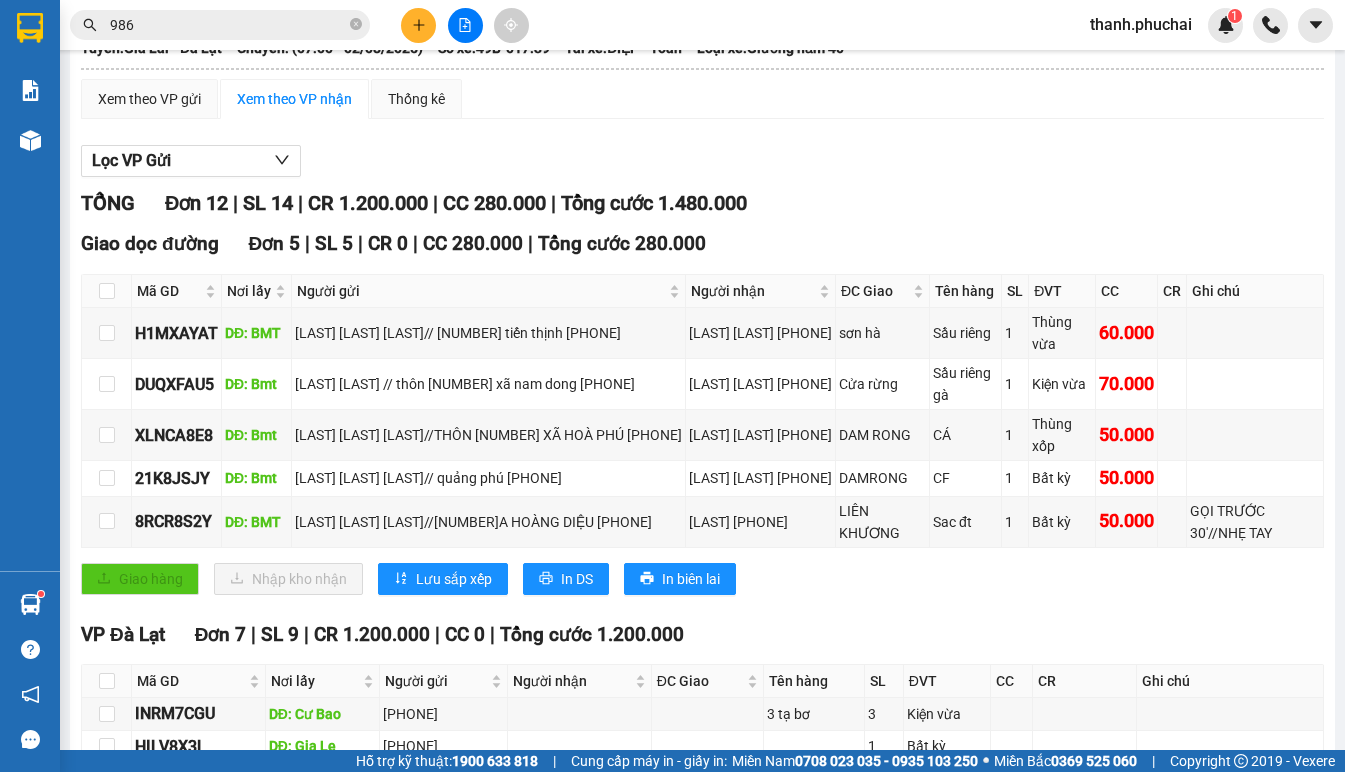 scroll, scrollTop: 0, scrollLeft: 0, axis: both 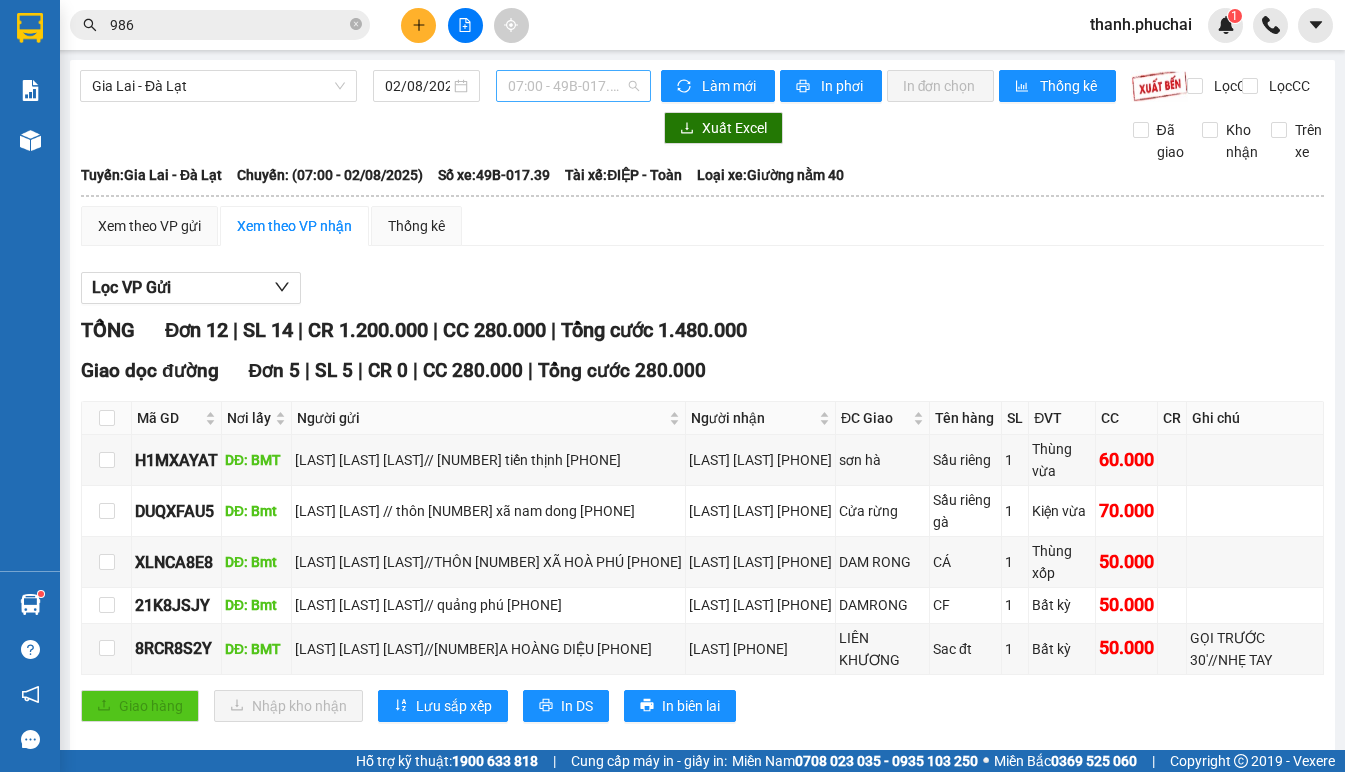 click on "07:00     - 49B-017.39" at bounding box center (573, 86) 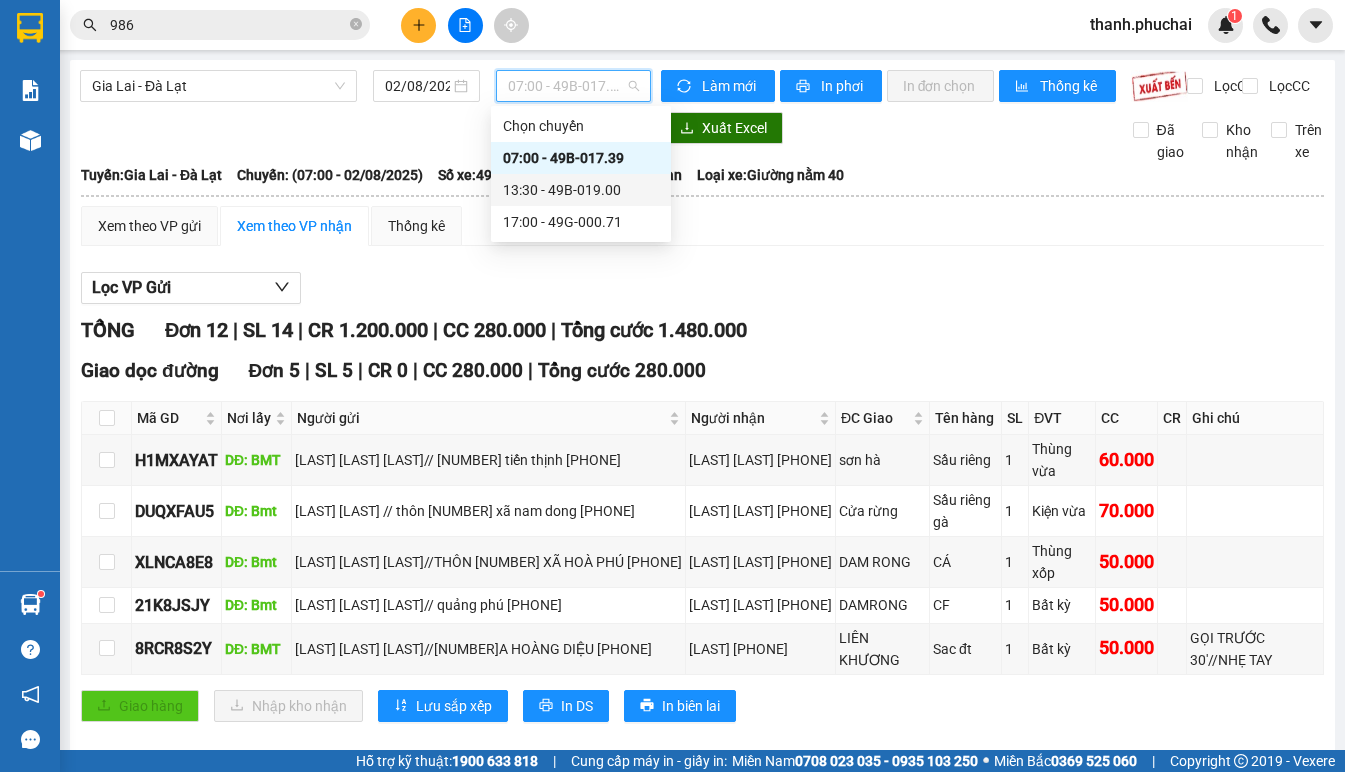 click on "13:30     - 49B-019.00" at bounding box center [581, 190] 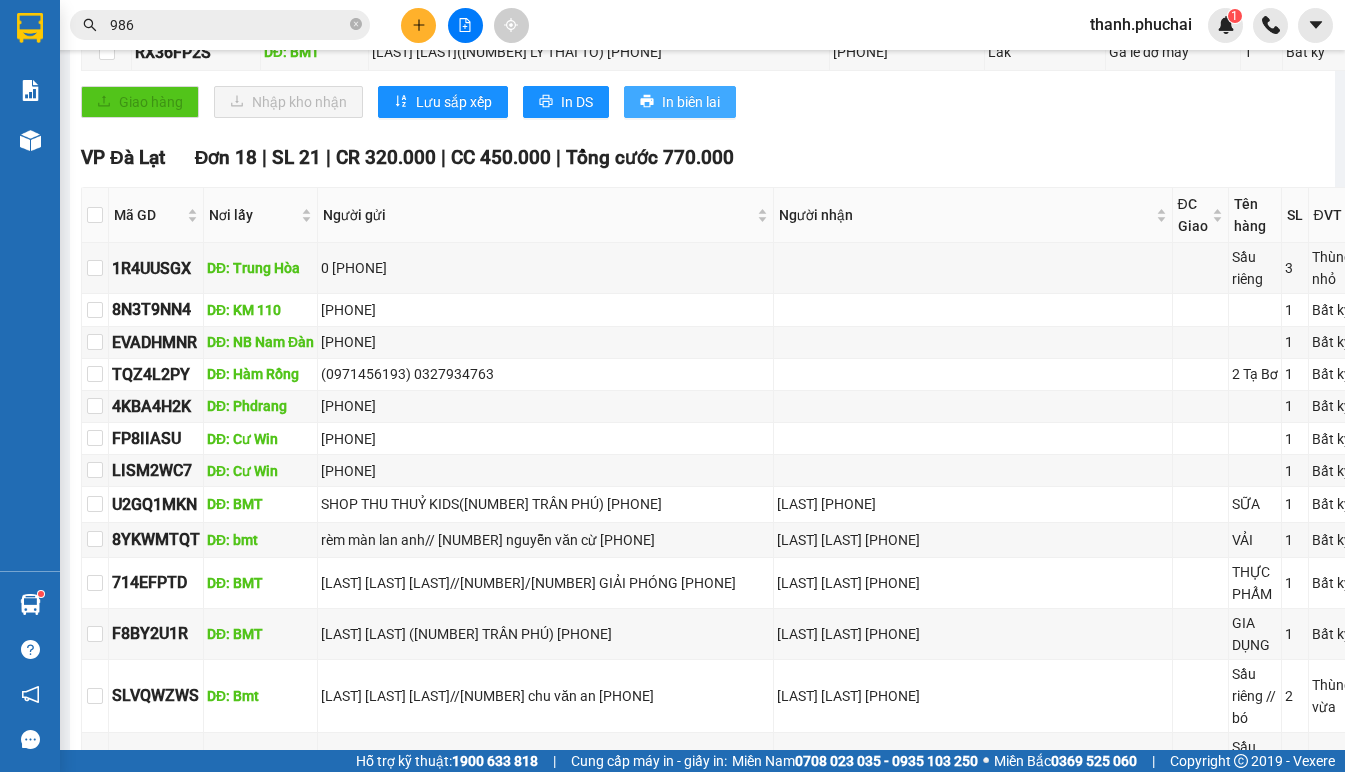 scroll, scrollTop: 600, scrollLeft: 0, axis: vertical 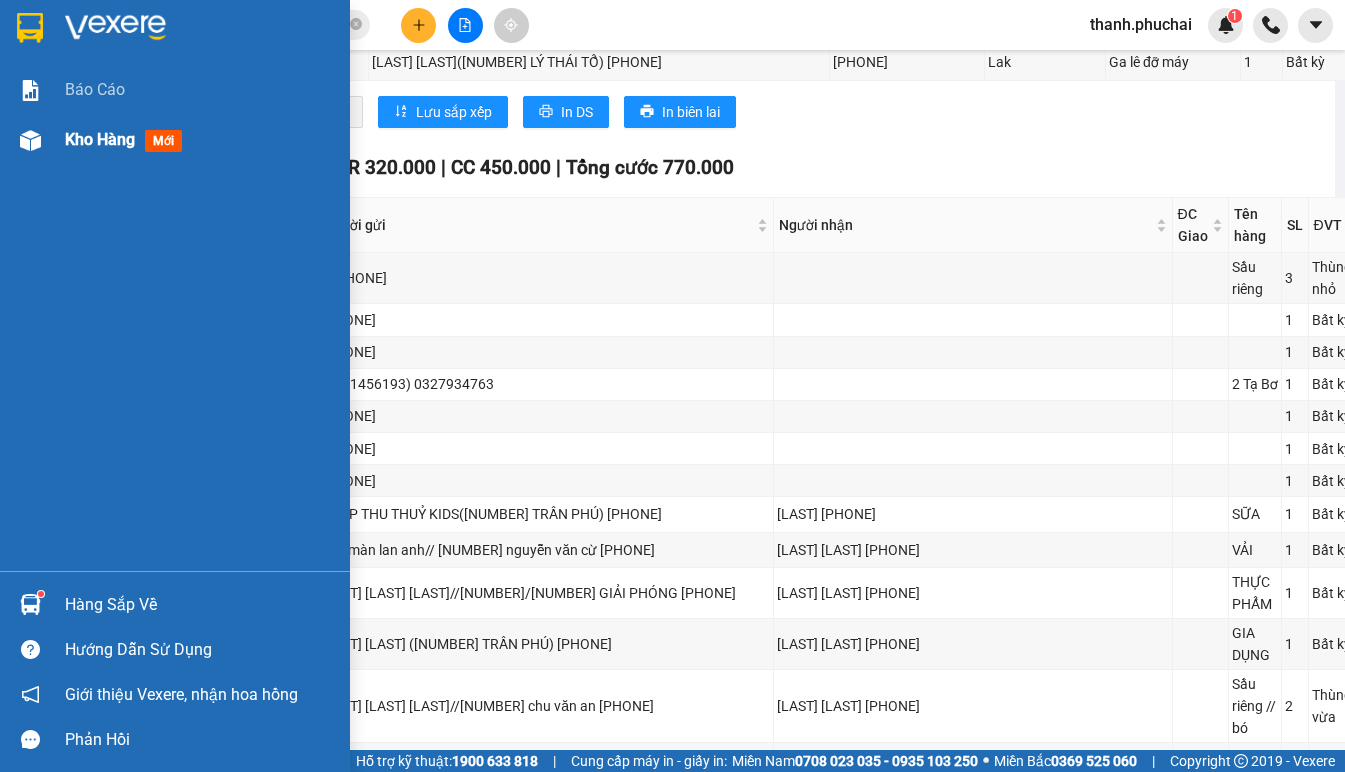 click on "Kho hàng" at bounding box center [100, 139] 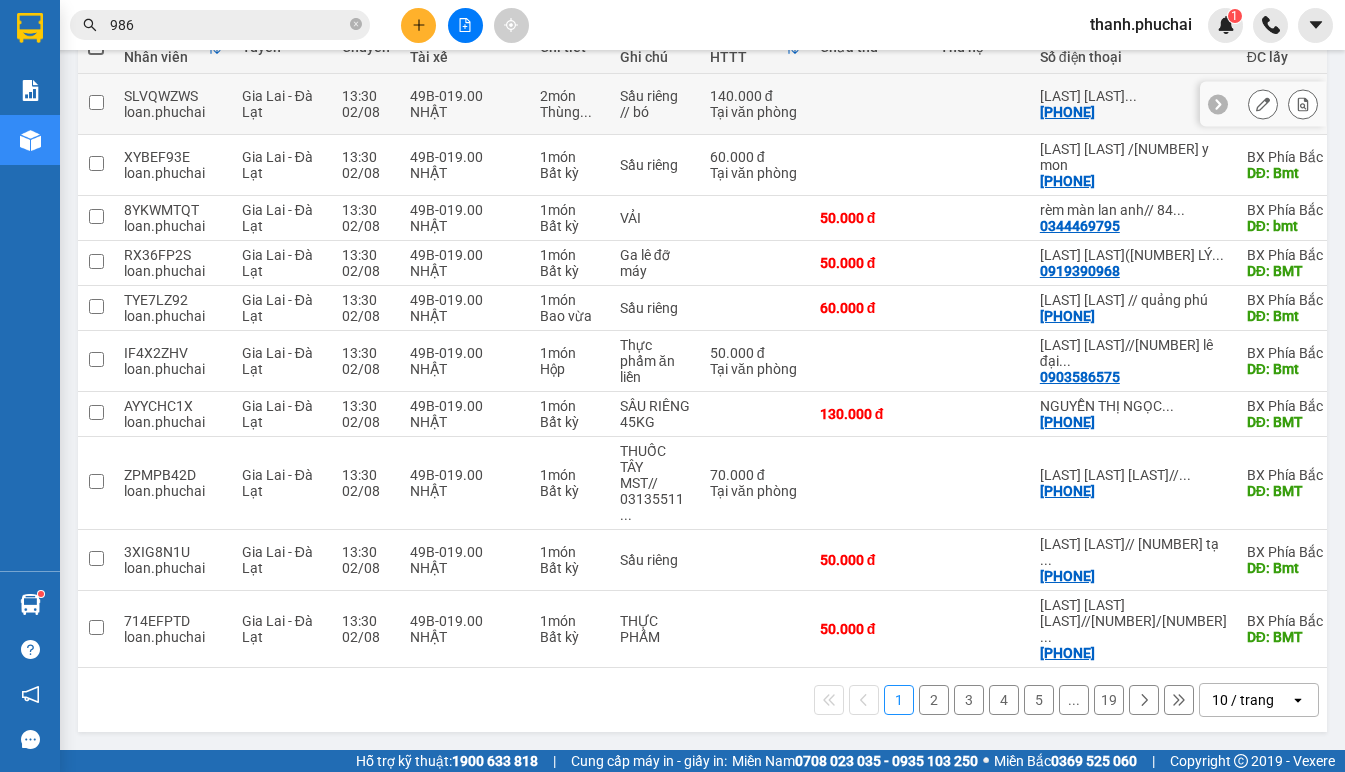 scroll, scrollTop: 0, scrollLeft: 0, axis: both 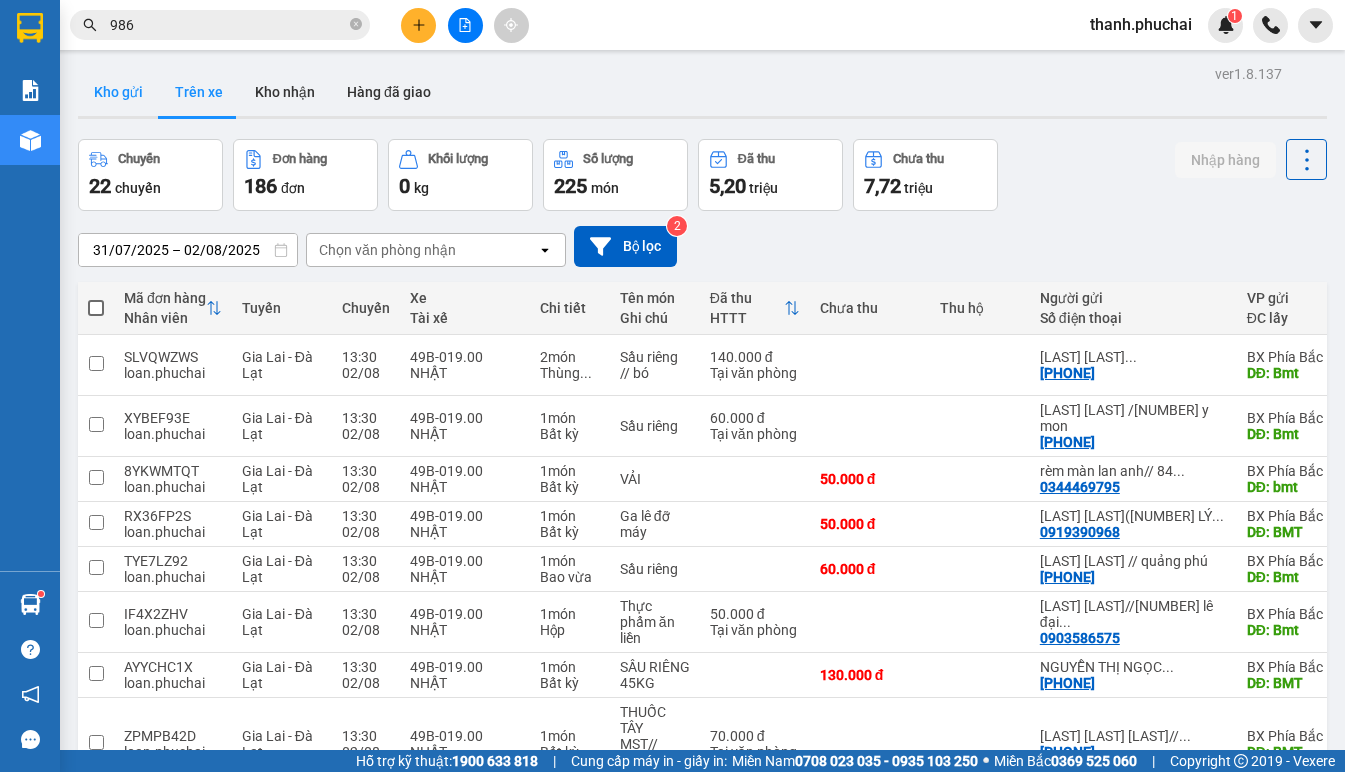 click on "Kho gửi" at bounding box center (118, 92) 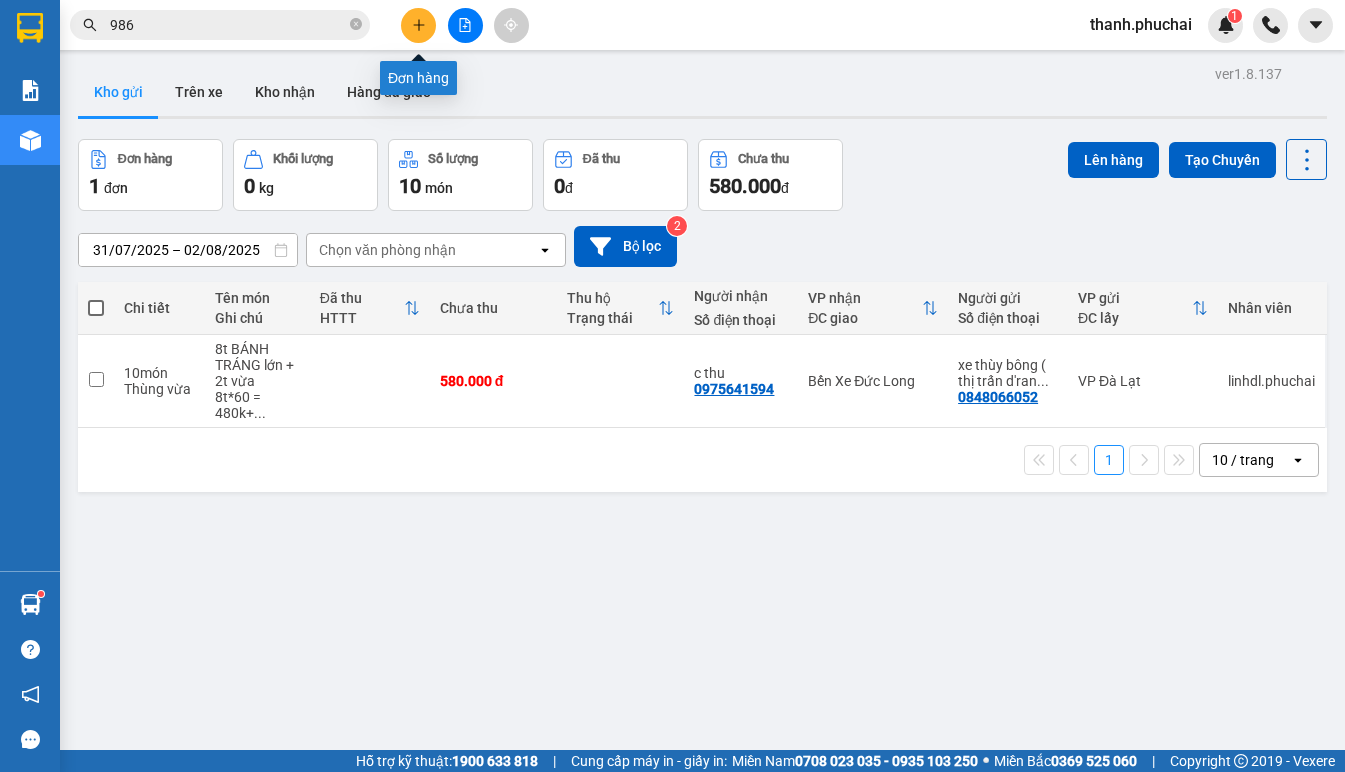 click at bounding box center (418, 25) 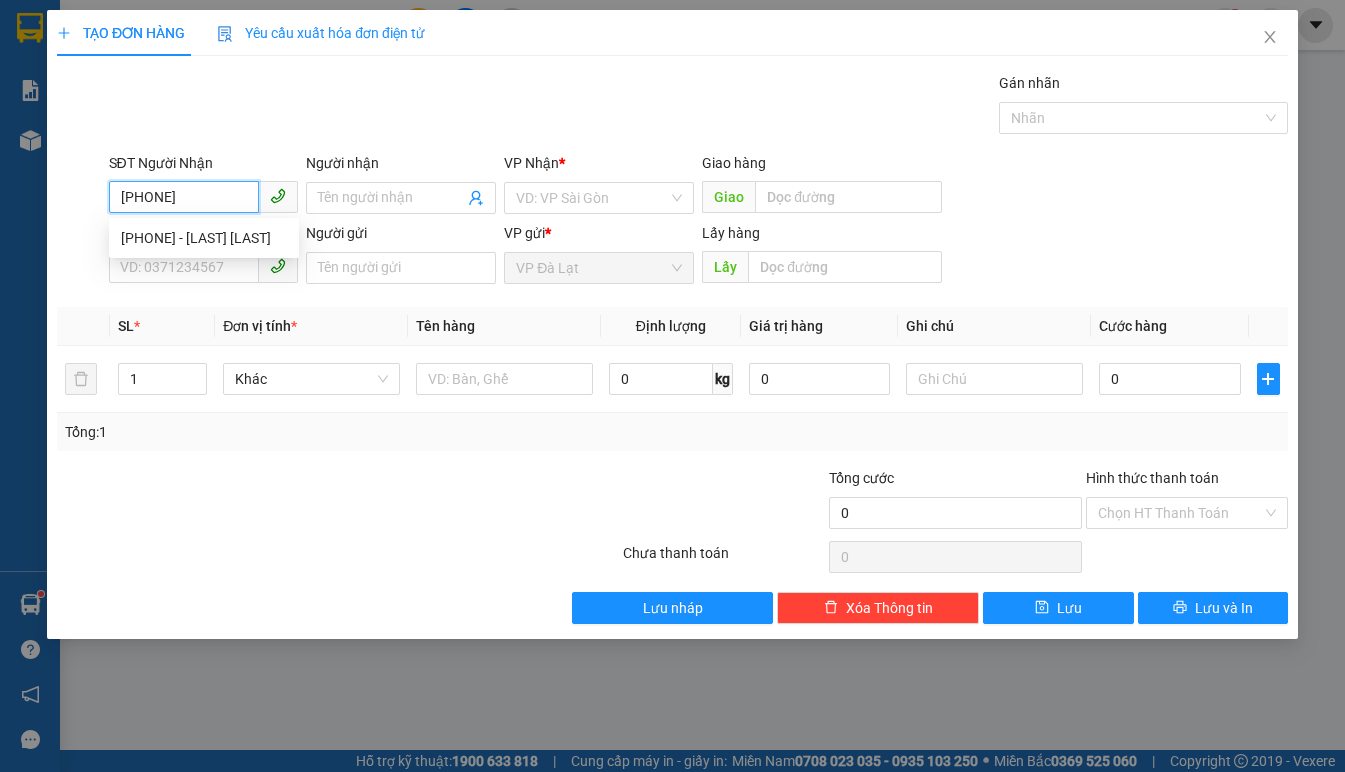 type on "[PHONE]" 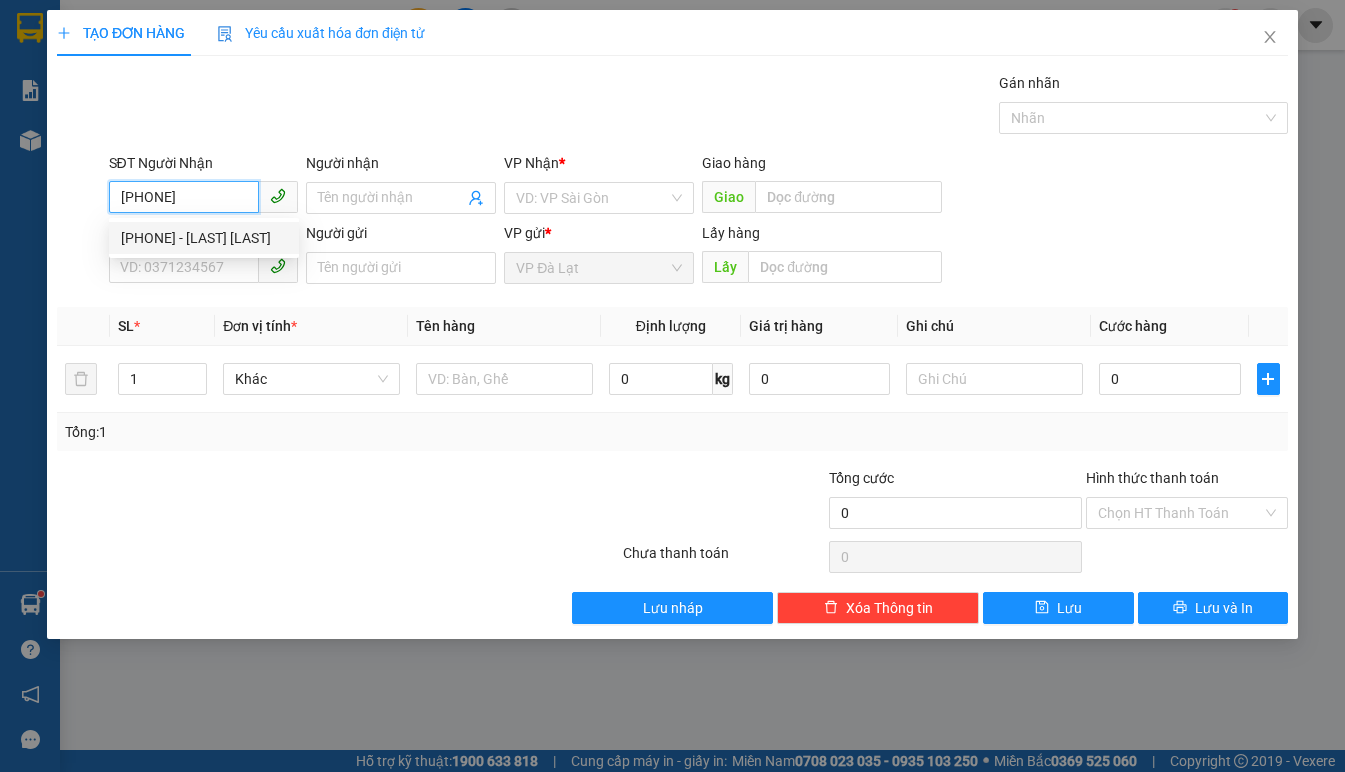 click on "[PHONE] - [LAST] [LAST]" at bounding box center [204, 238] 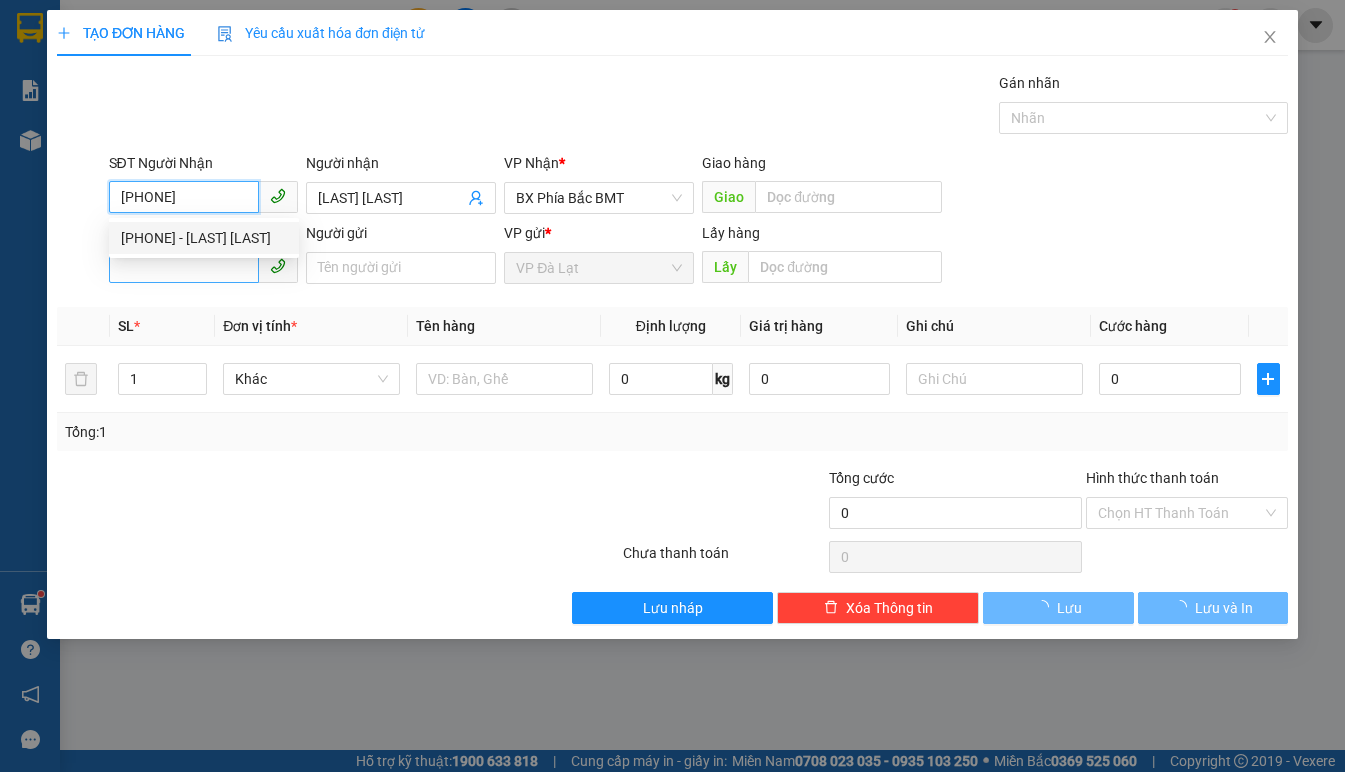 type on "50.000" 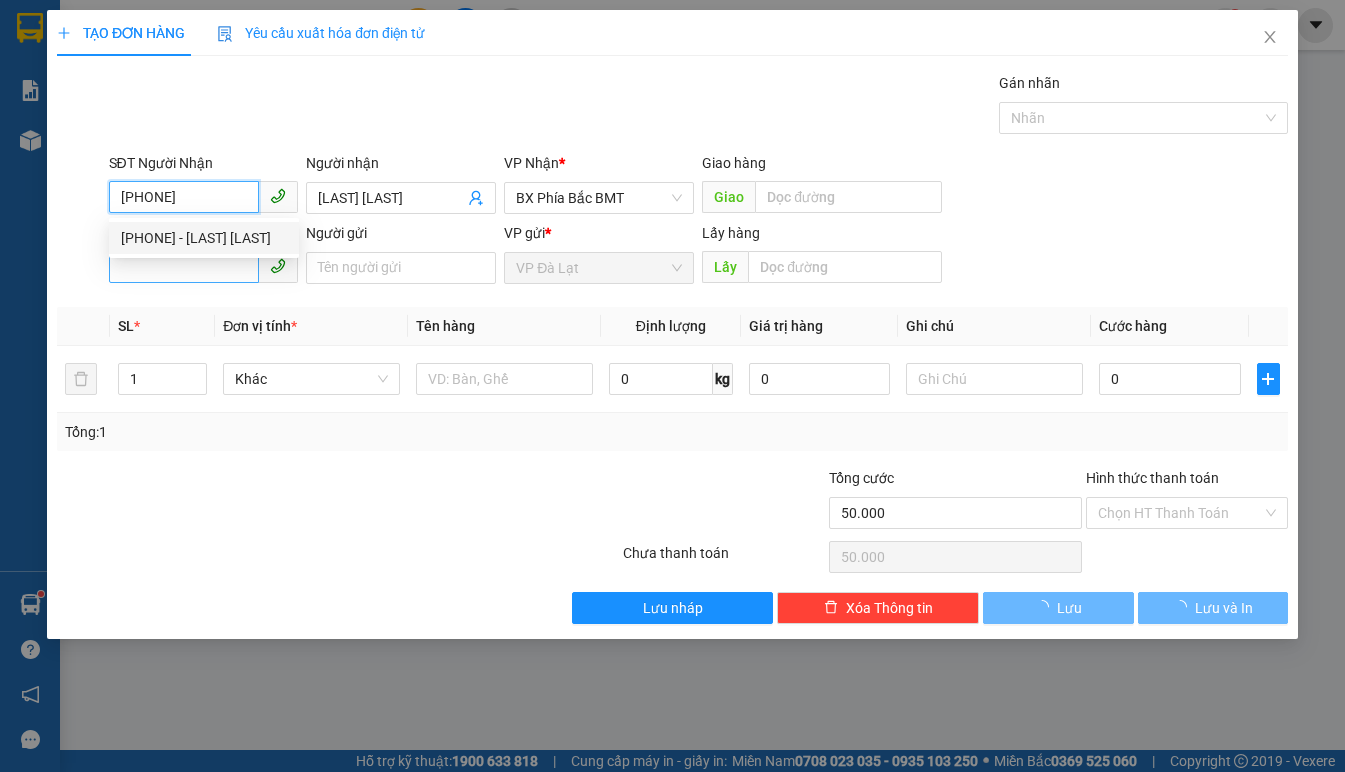 type on "[PHONE]" 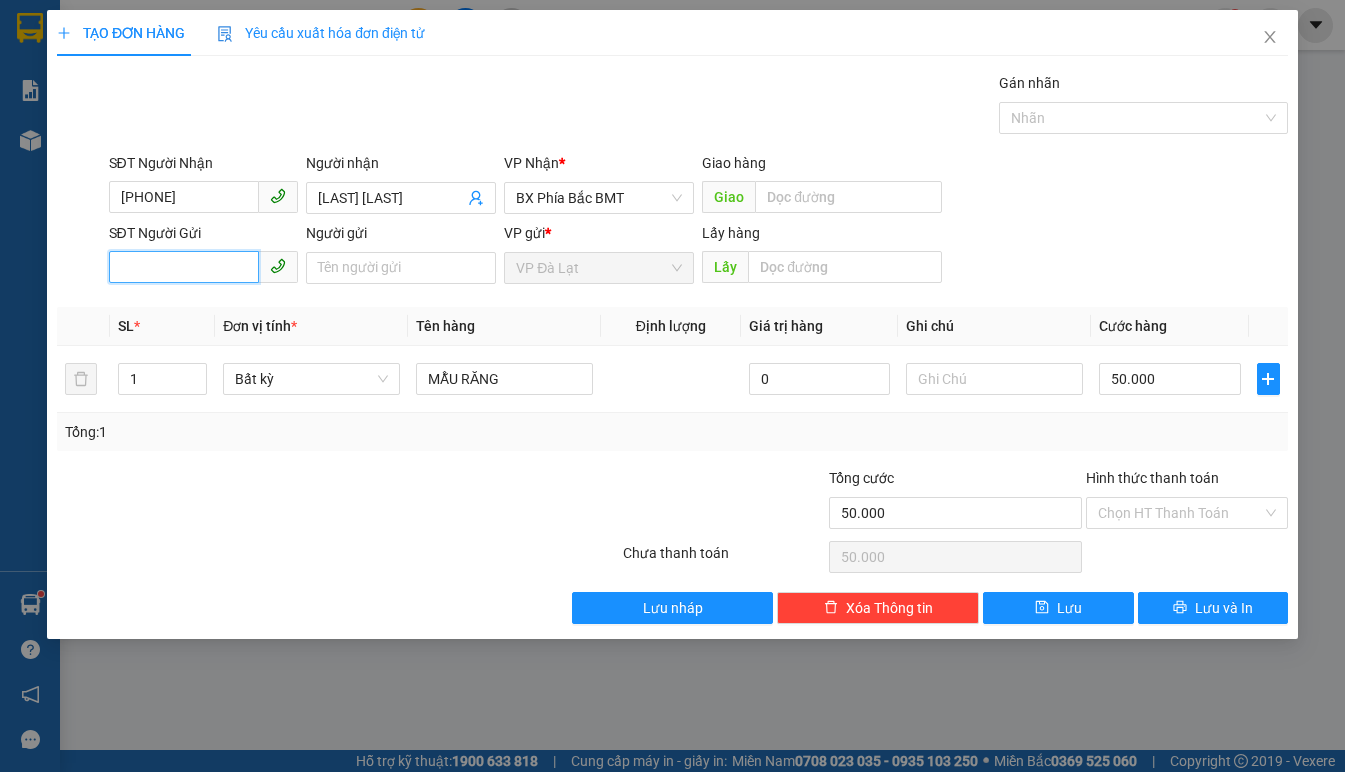 click on "SĐT Người Gửi" at bounding box center [184, 267] 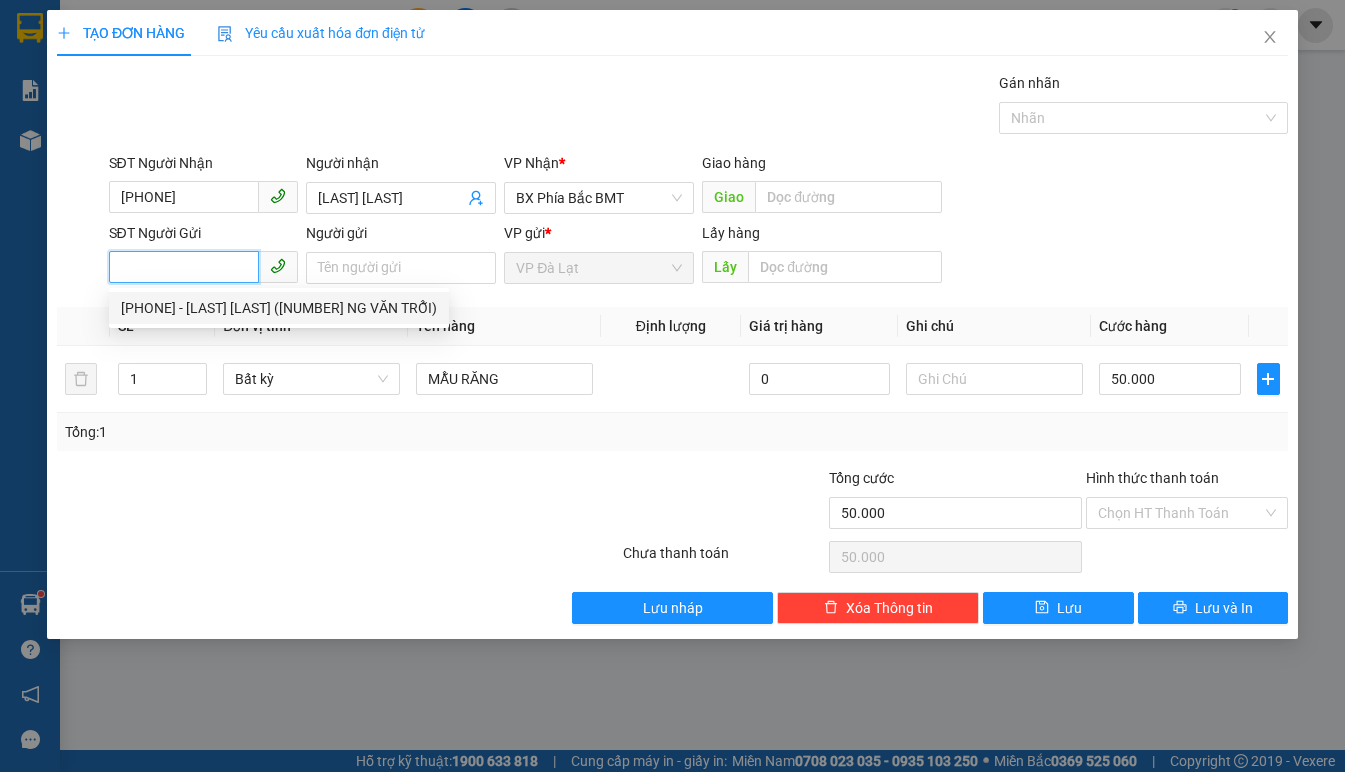 click on "[PHONE] - [LAST] [LAST] ([NUMBER] NG VĂN TRỖI)" at bounding box center (279, 308) 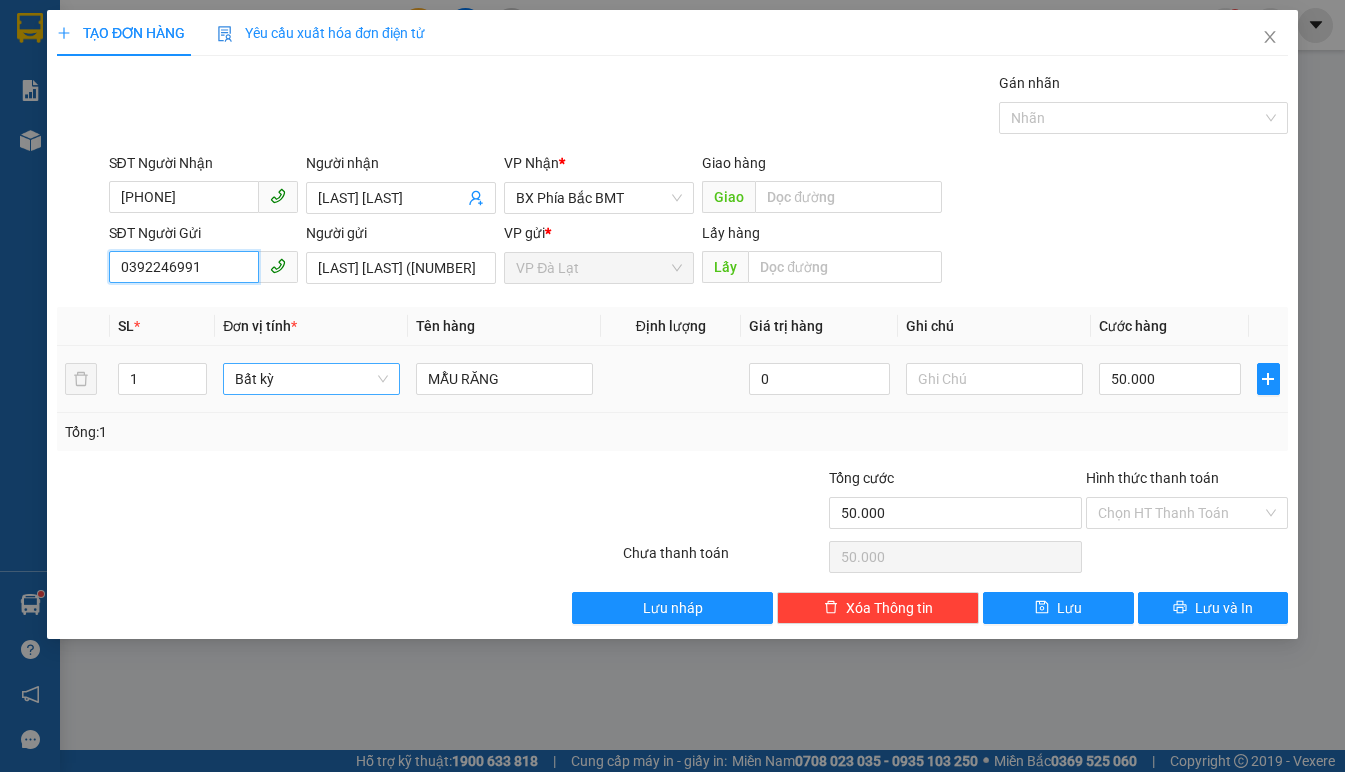 click on "Bất kỳ" at bounding box center [311, 379] 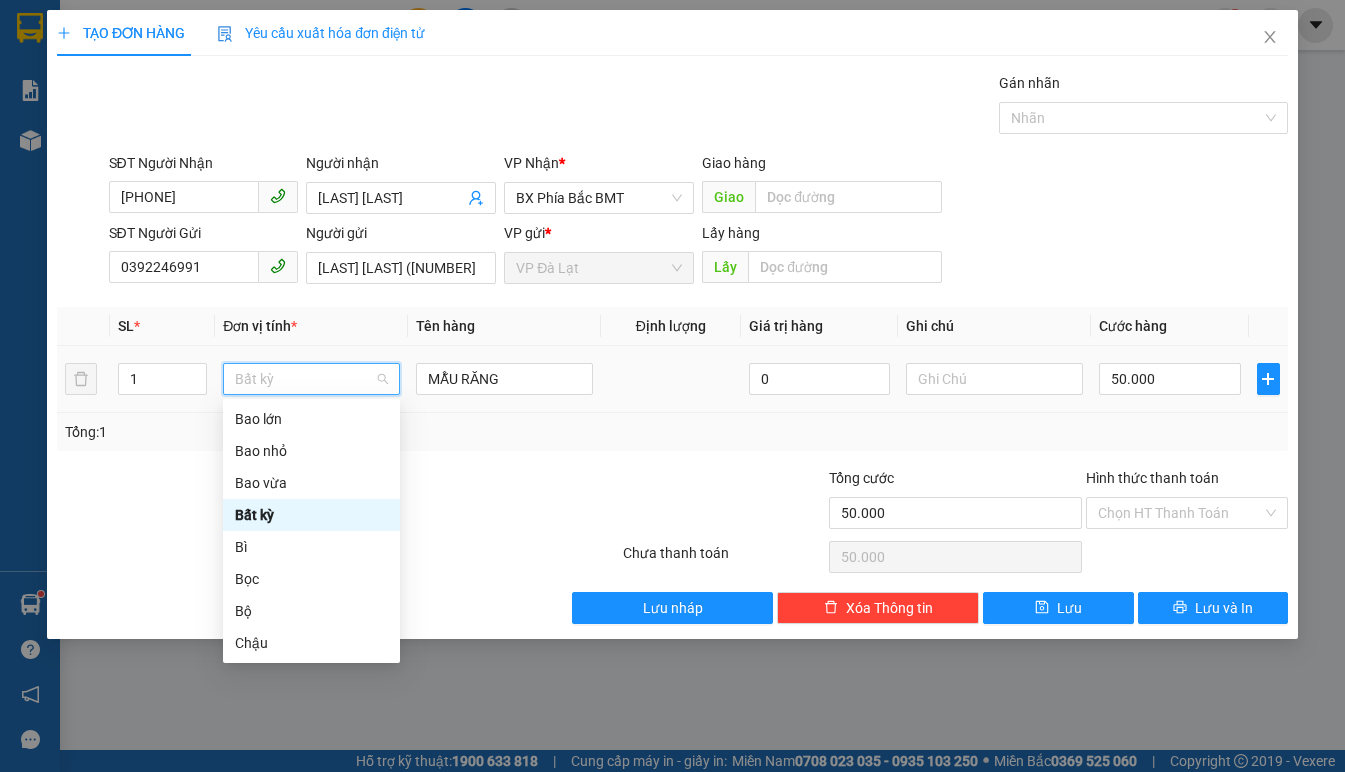 type on "T" 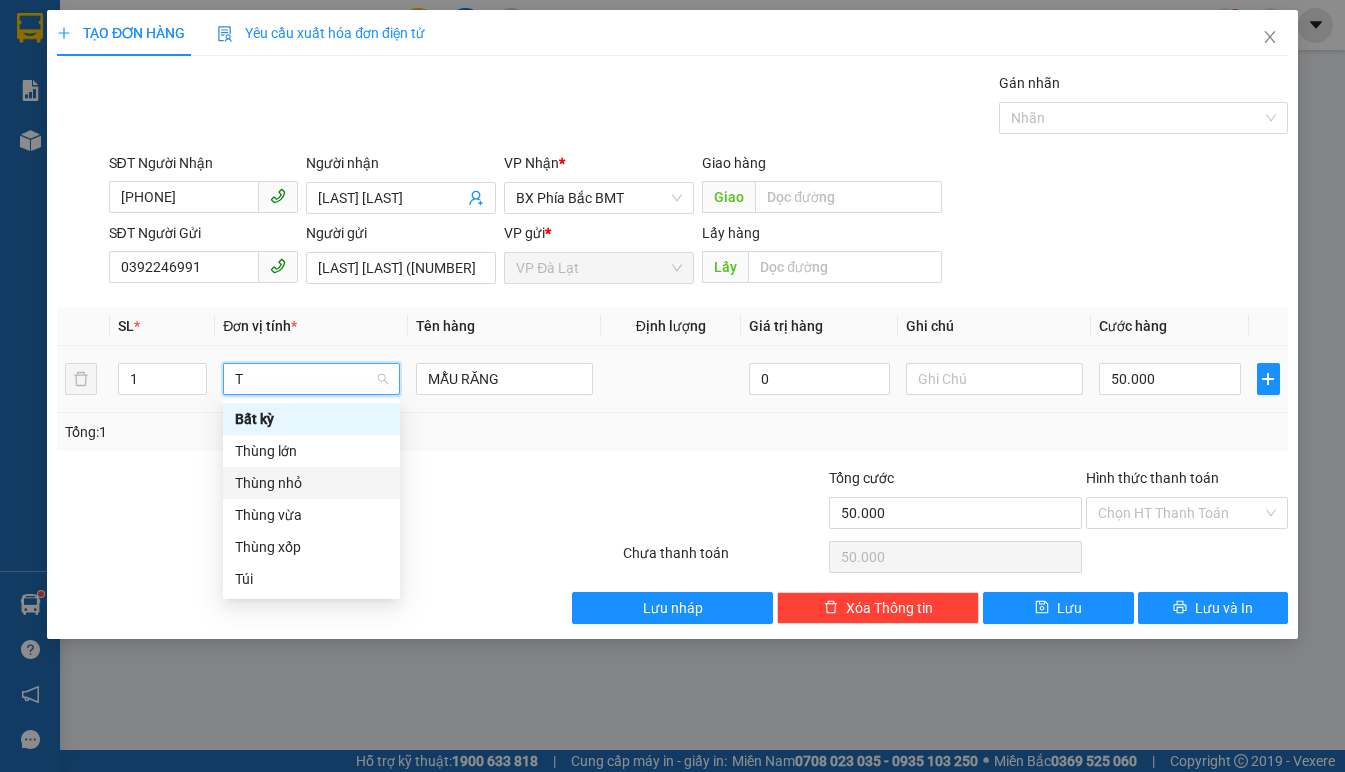 click on "Thùng nhỏ" at bounding box center (311, 483) 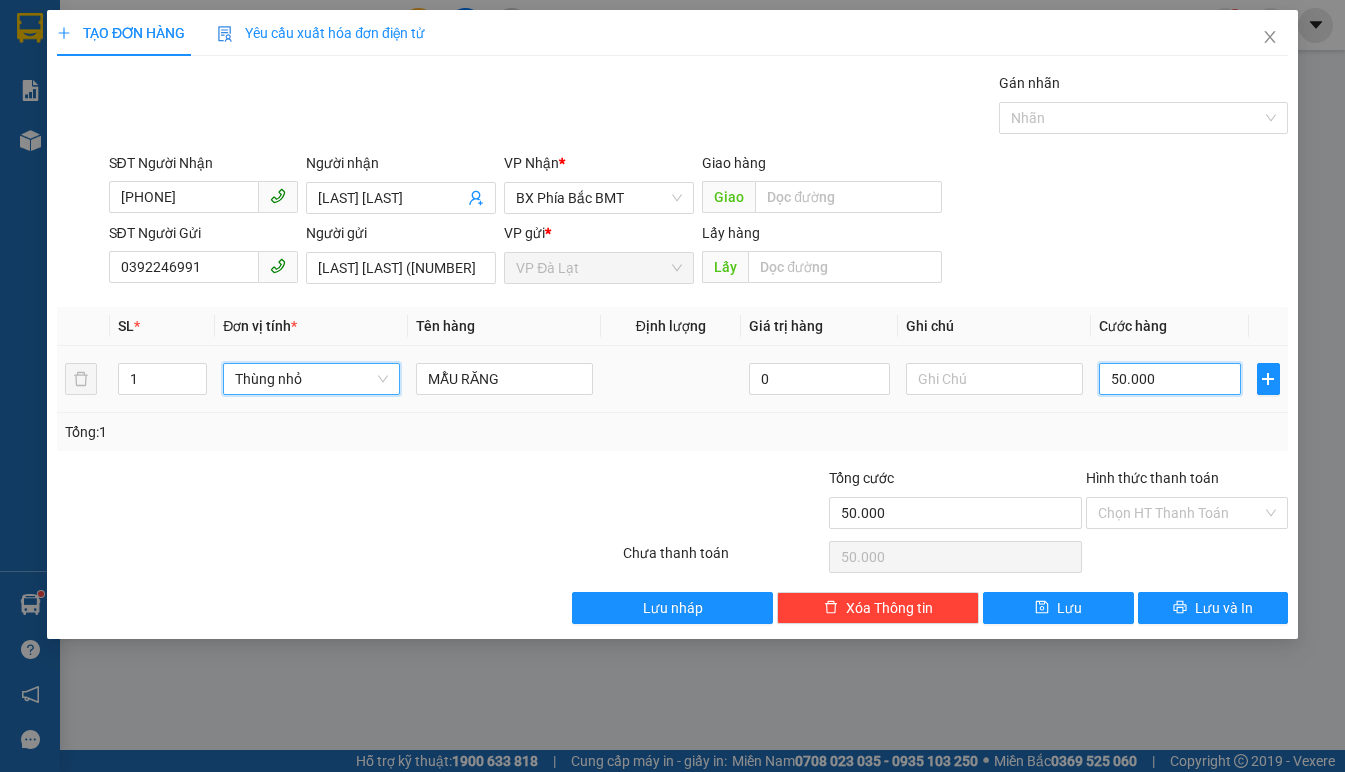 click on "50.000" at bounding box center [1170, 379] 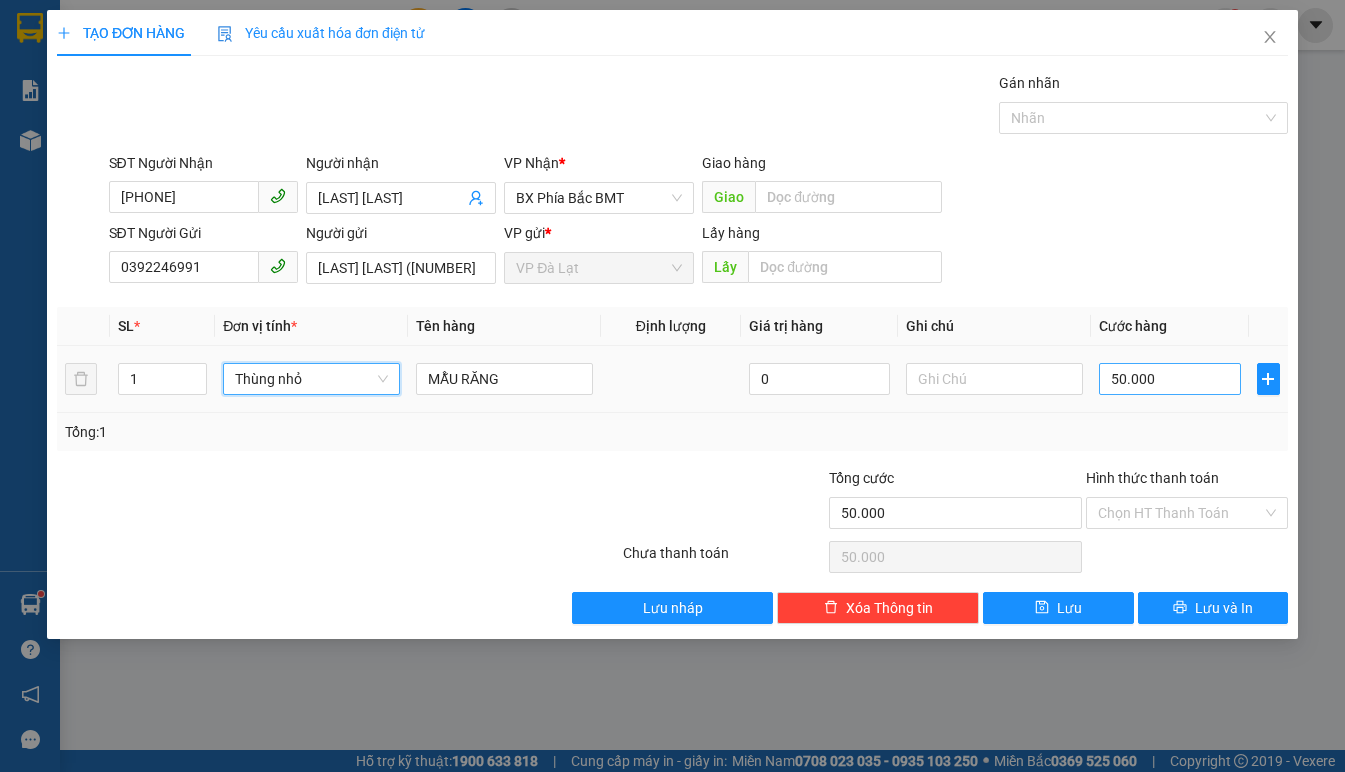 type on "0" 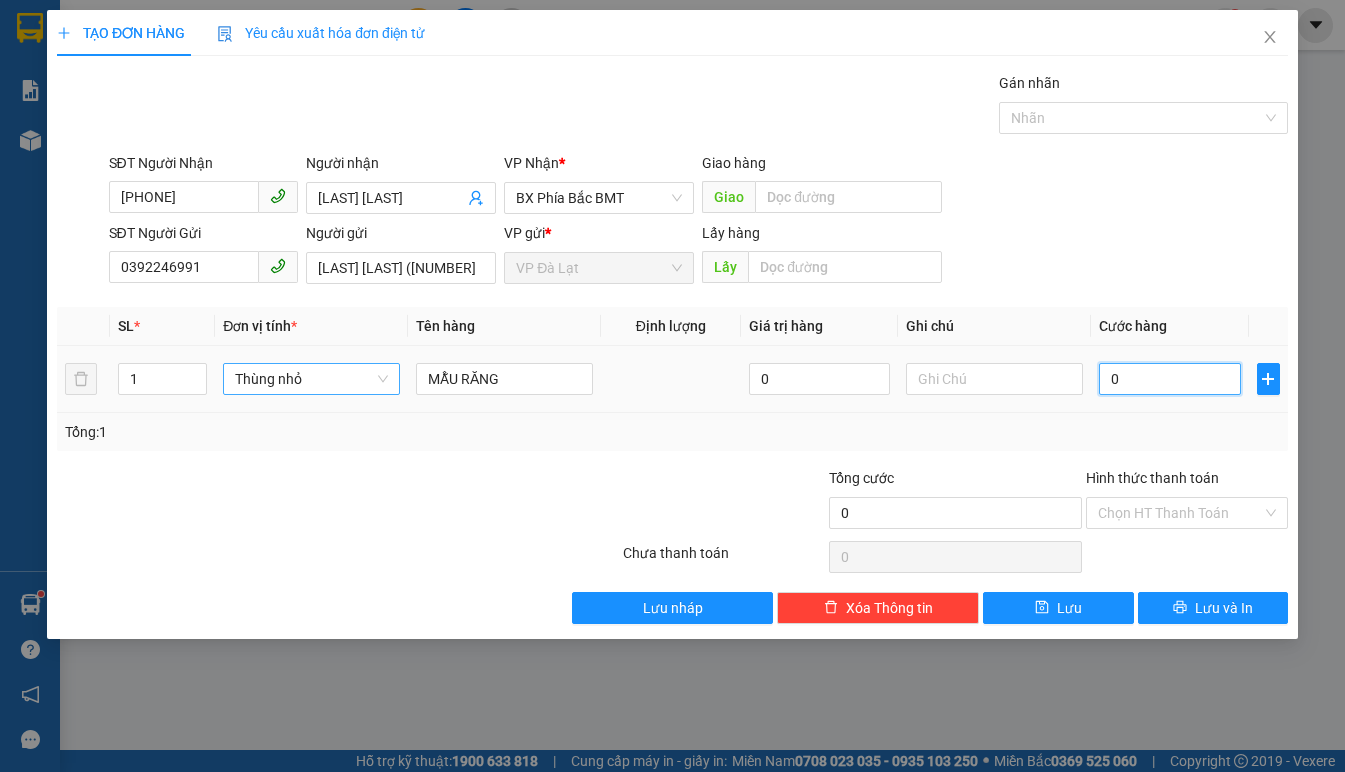 click on "0" at bounding box center (1170, 379) 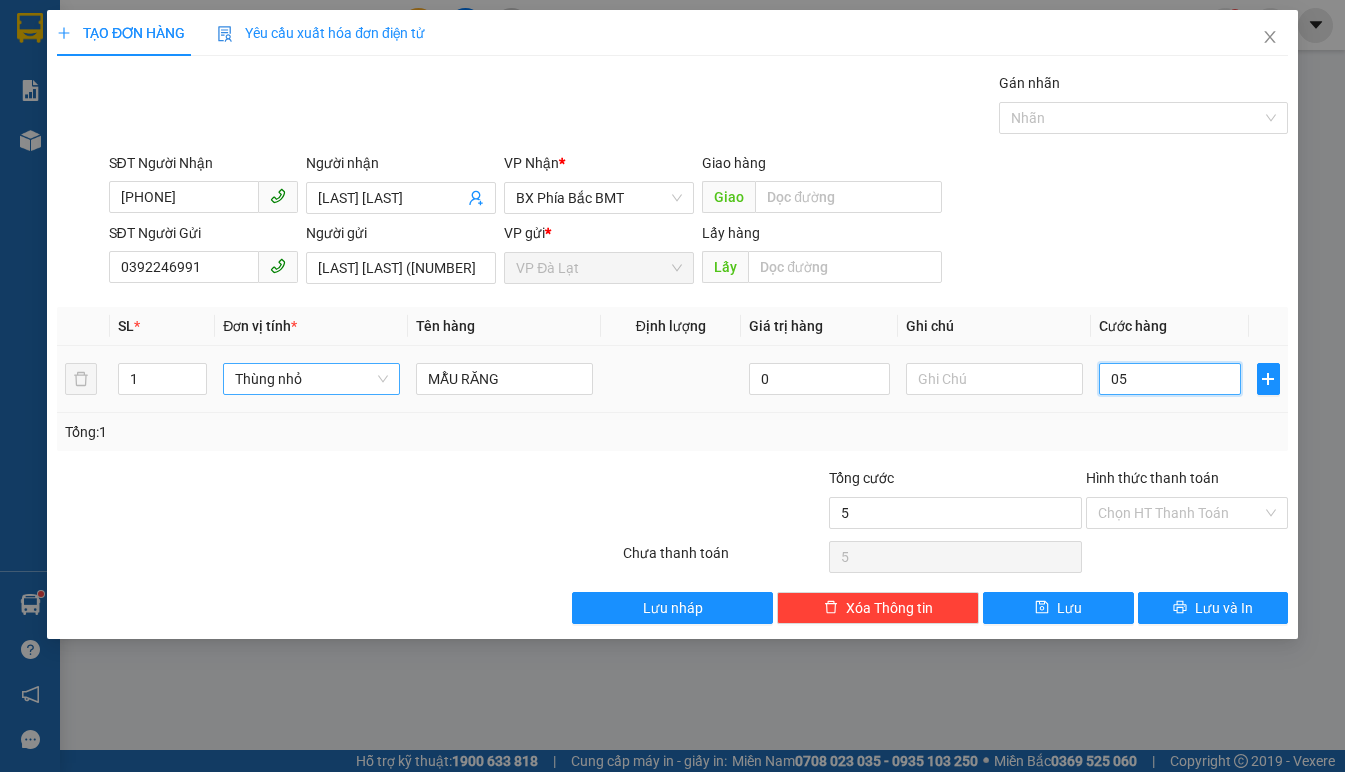 type on "50" 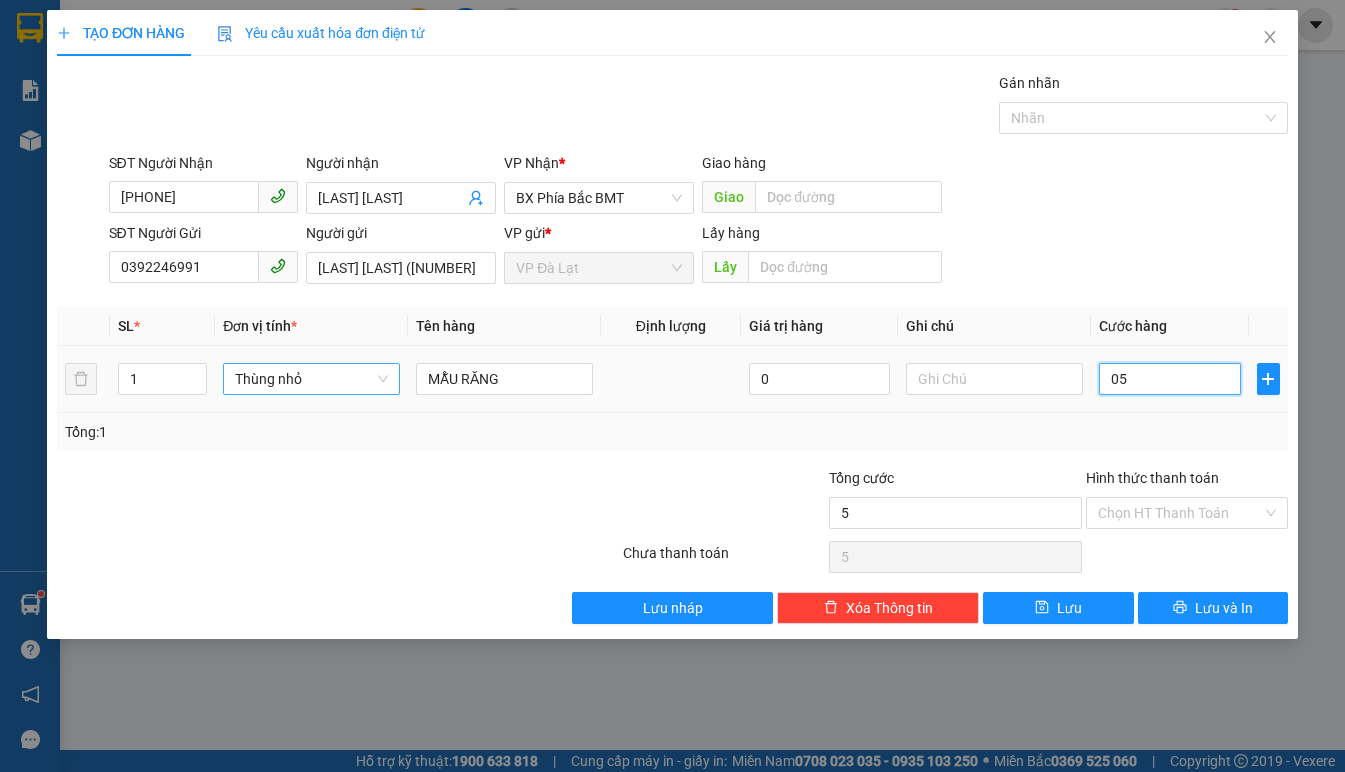 type on "50" 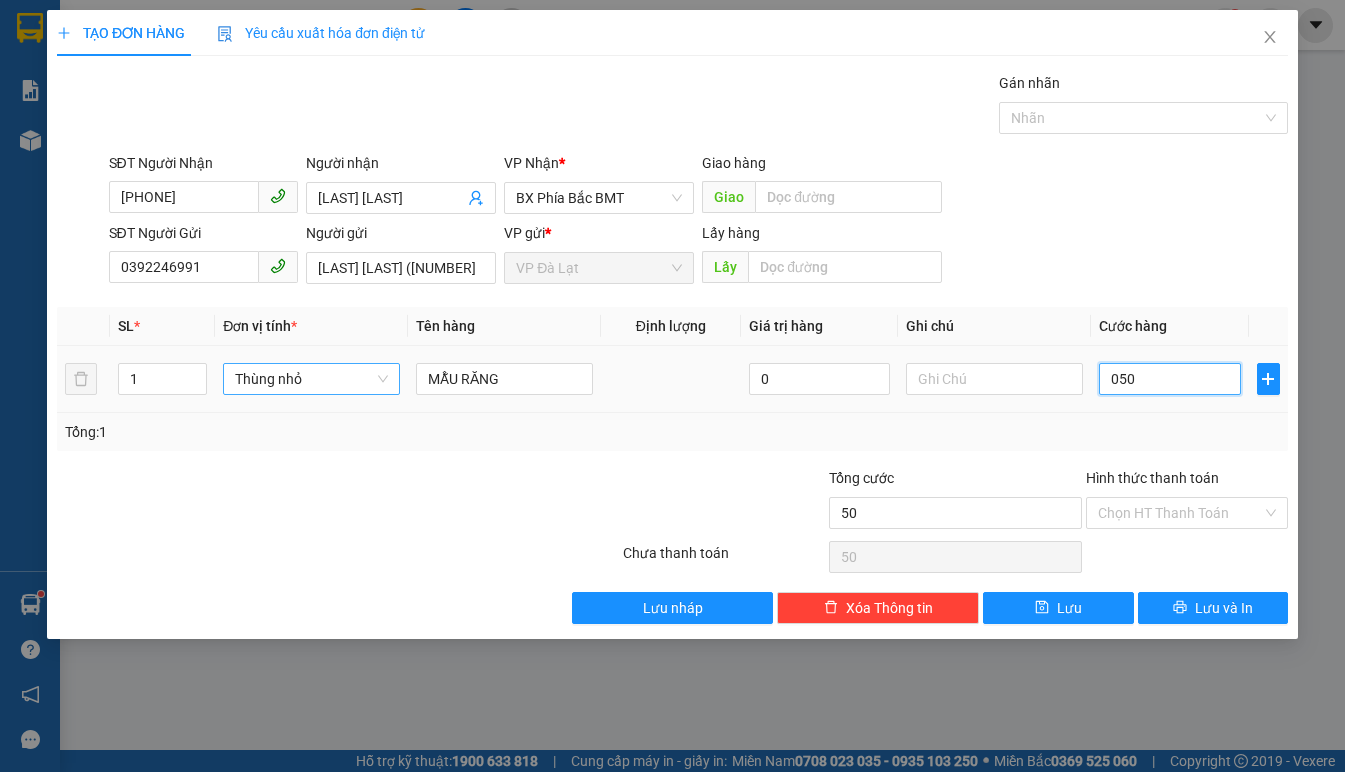 type on "500" 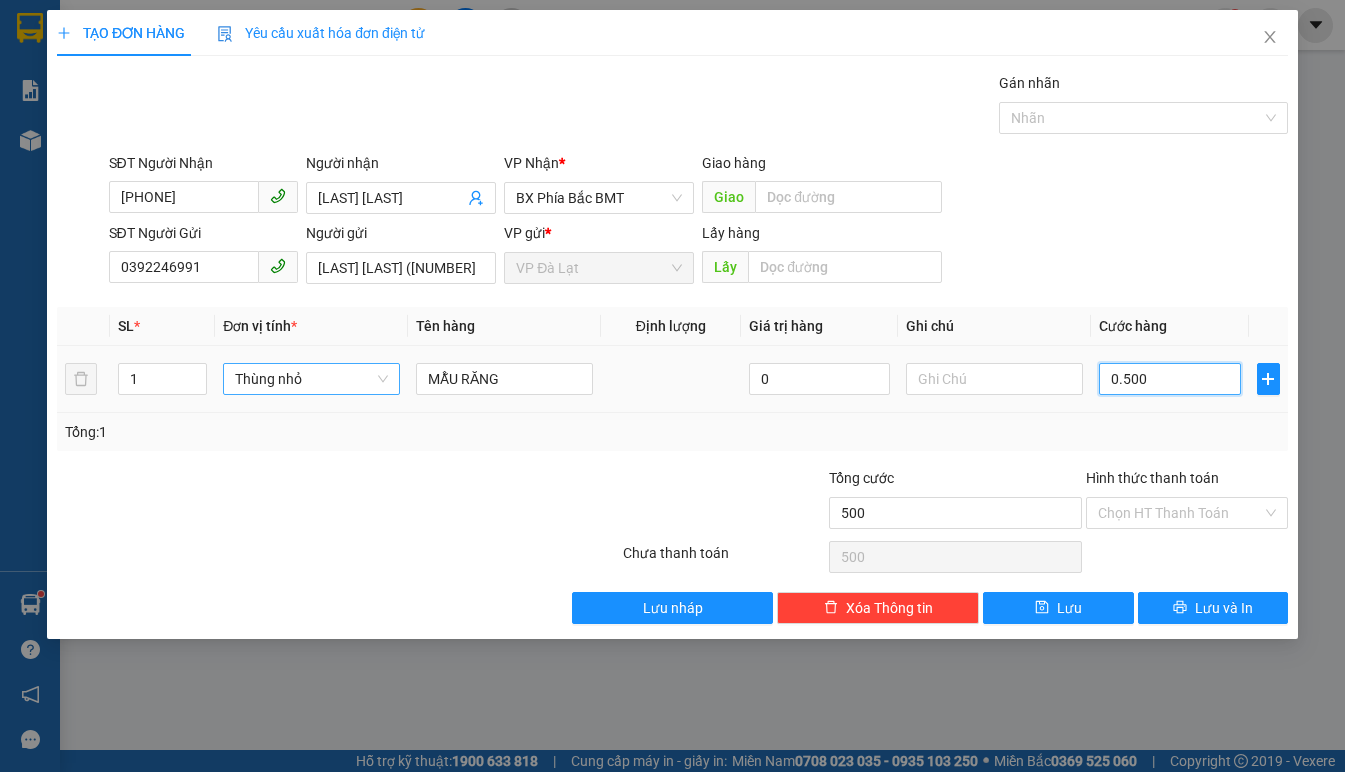 type on "5.000" 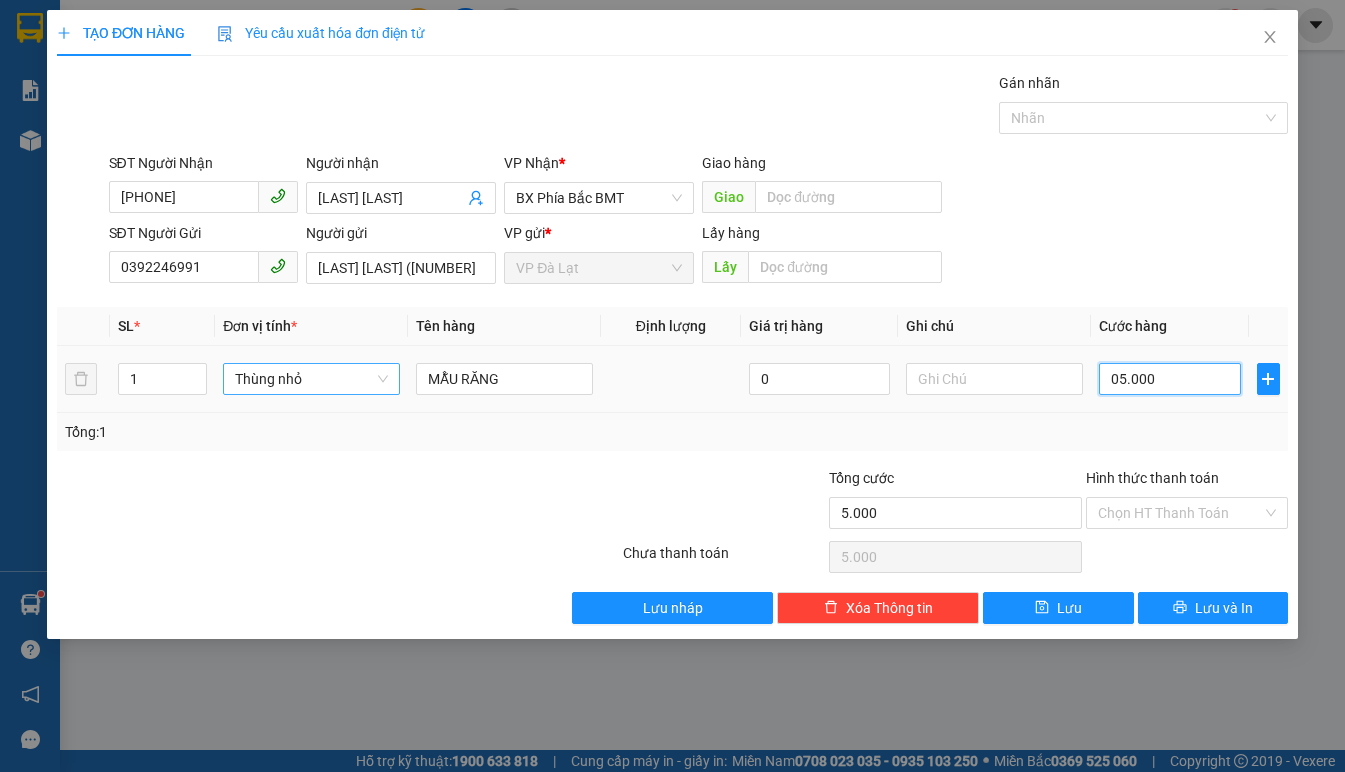type on "50.000" 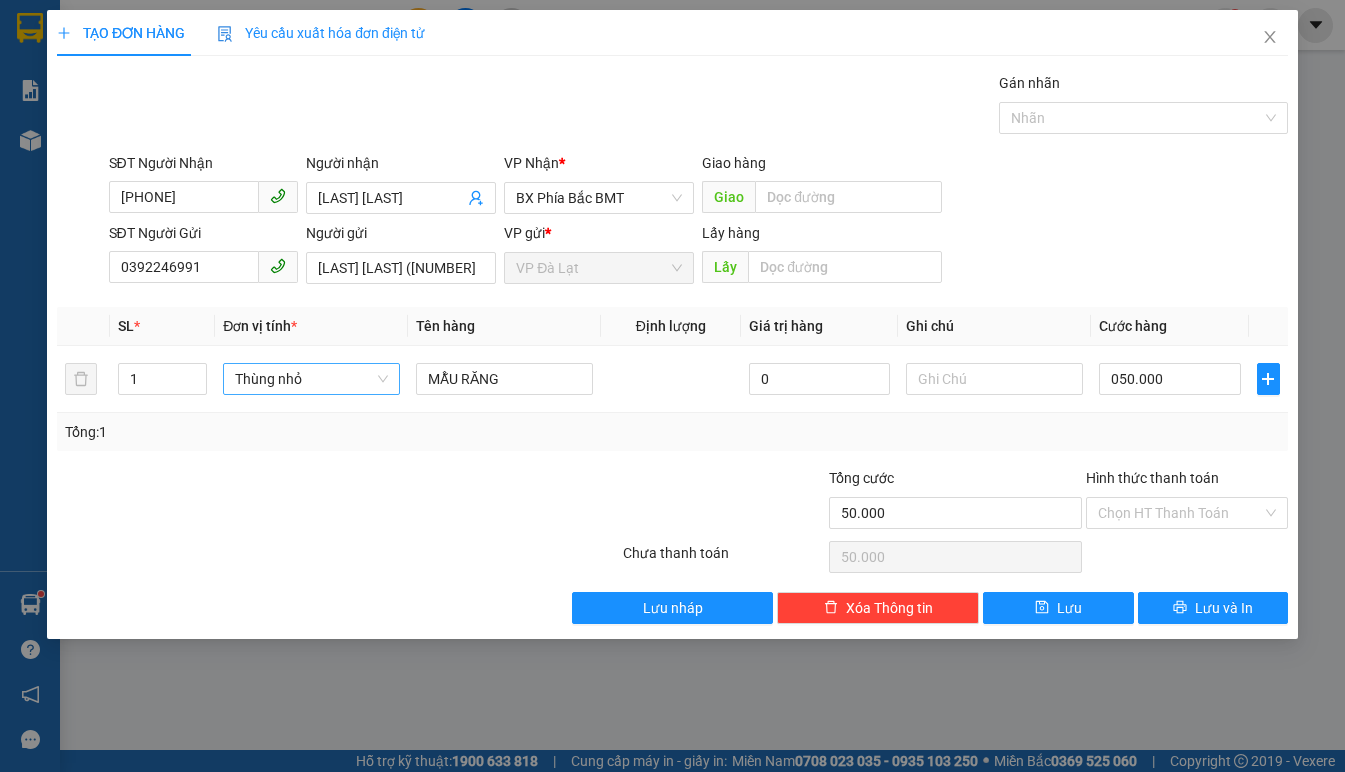 type on "50.000" 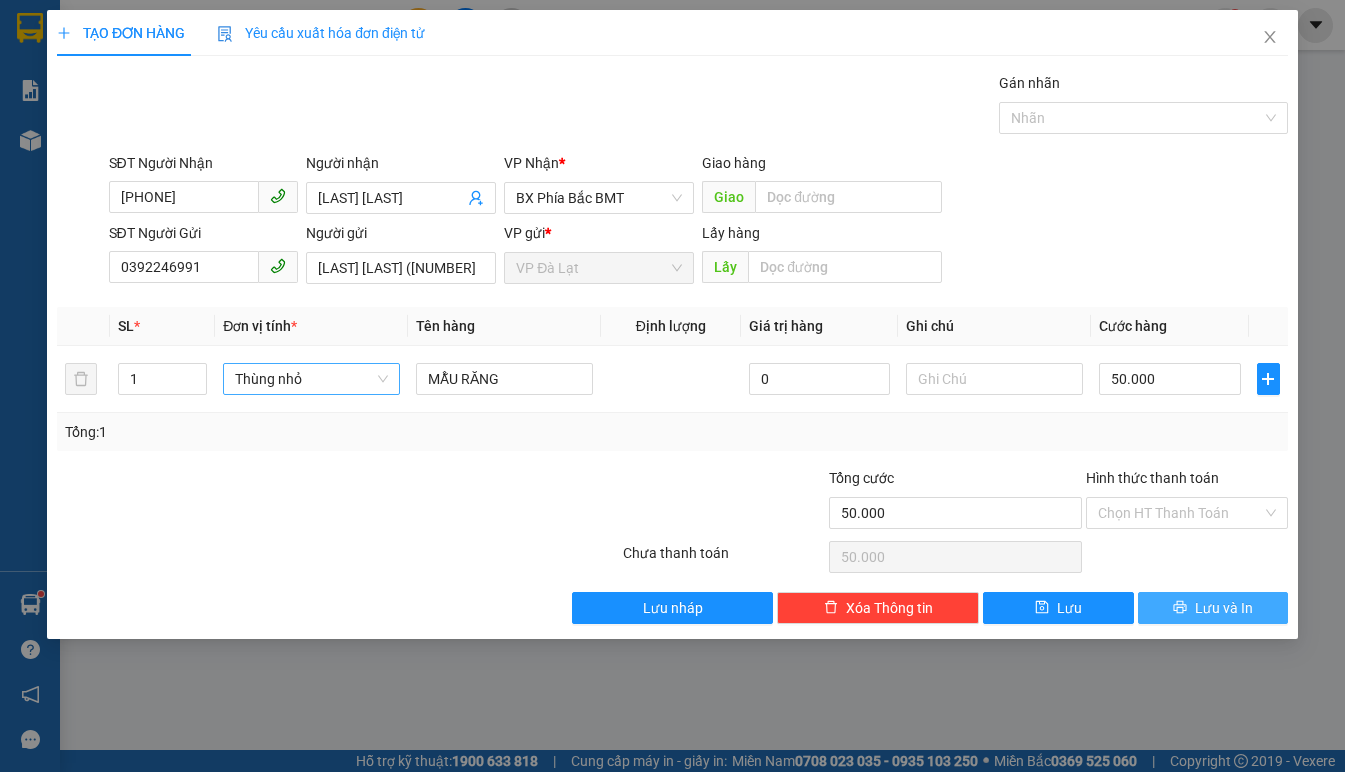 click on "Lưu và In" at bounding box center (1213, 608) 